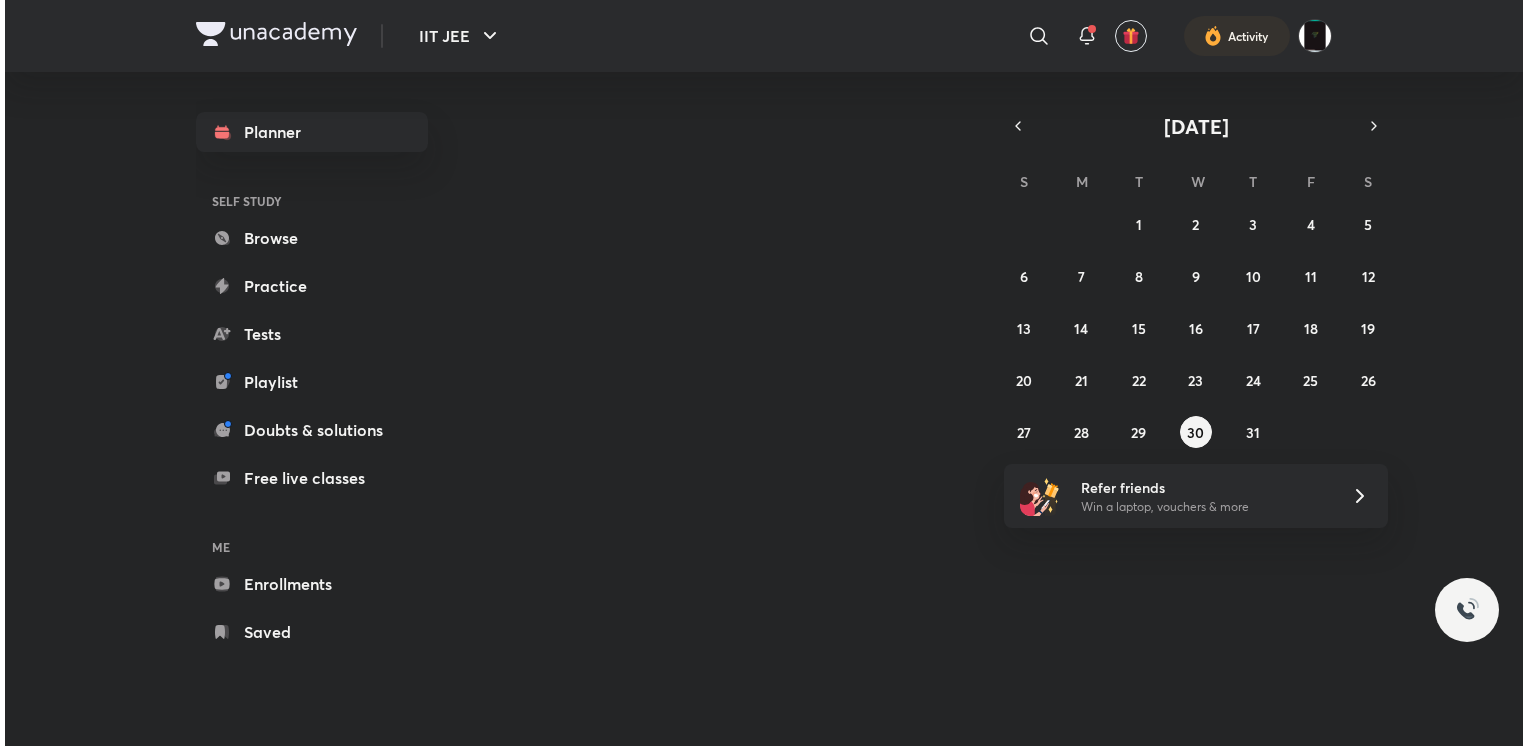 scroll, scrollTop: 0, scrollLeft: 0, axis: both 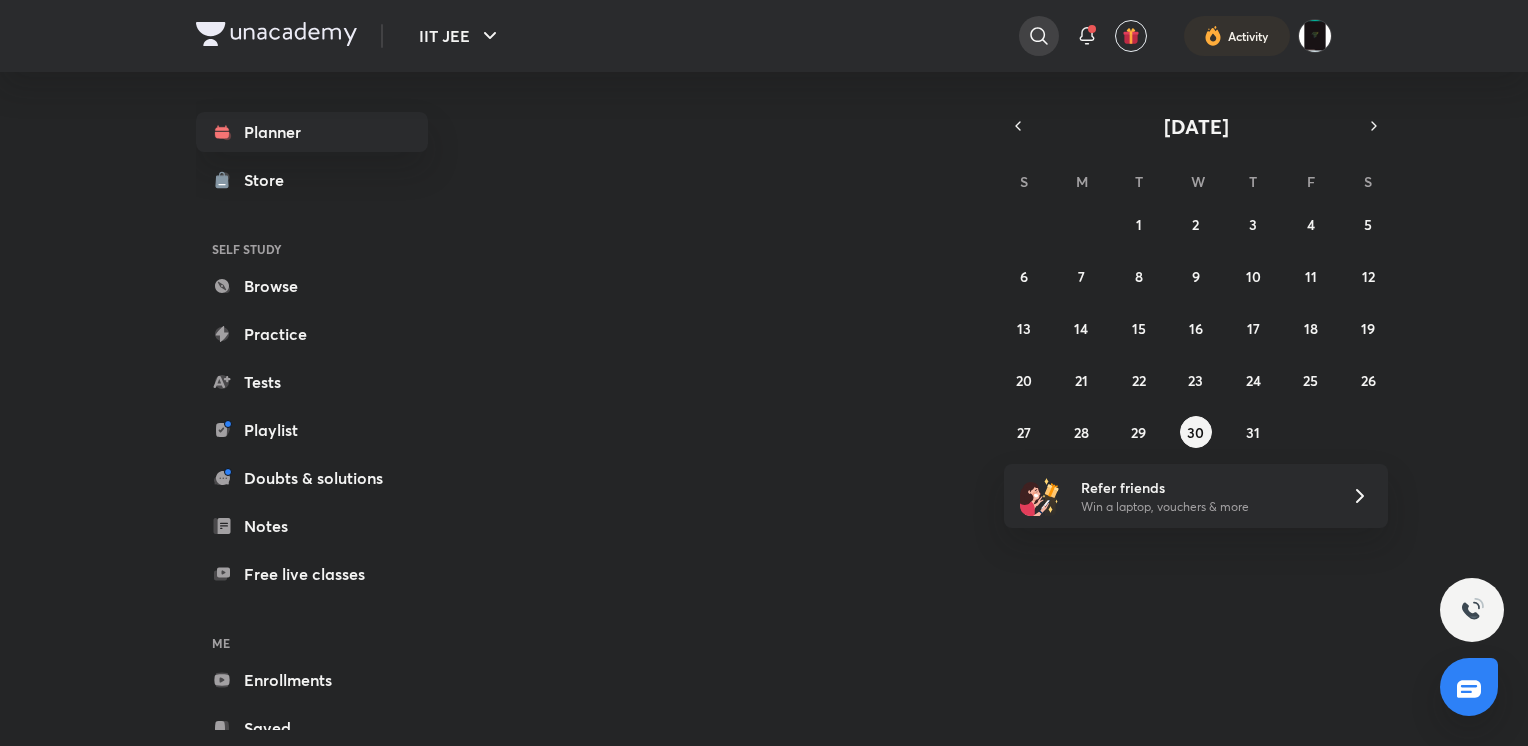 click 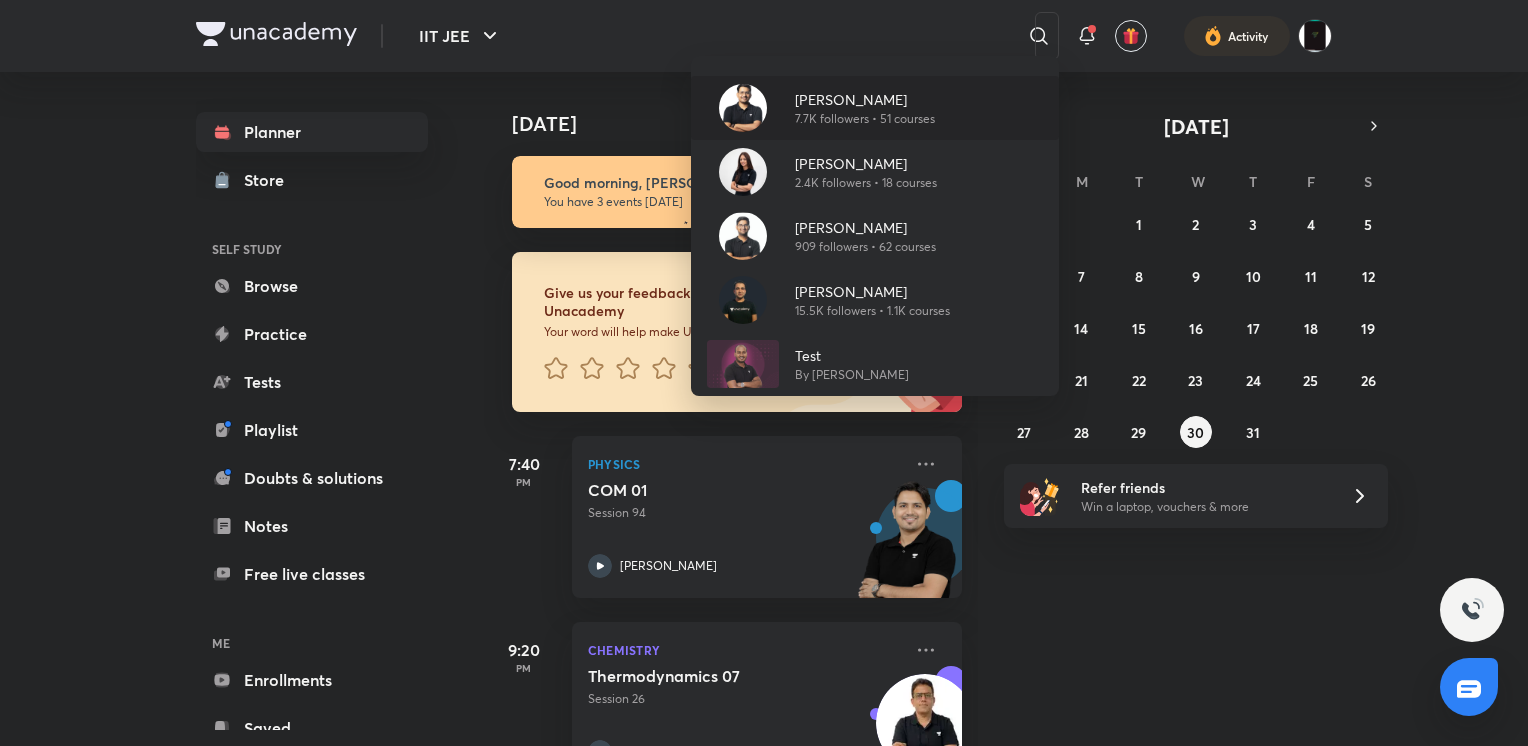 click on "7.7K followers • 51 courses" at bounding box center [865, 119] 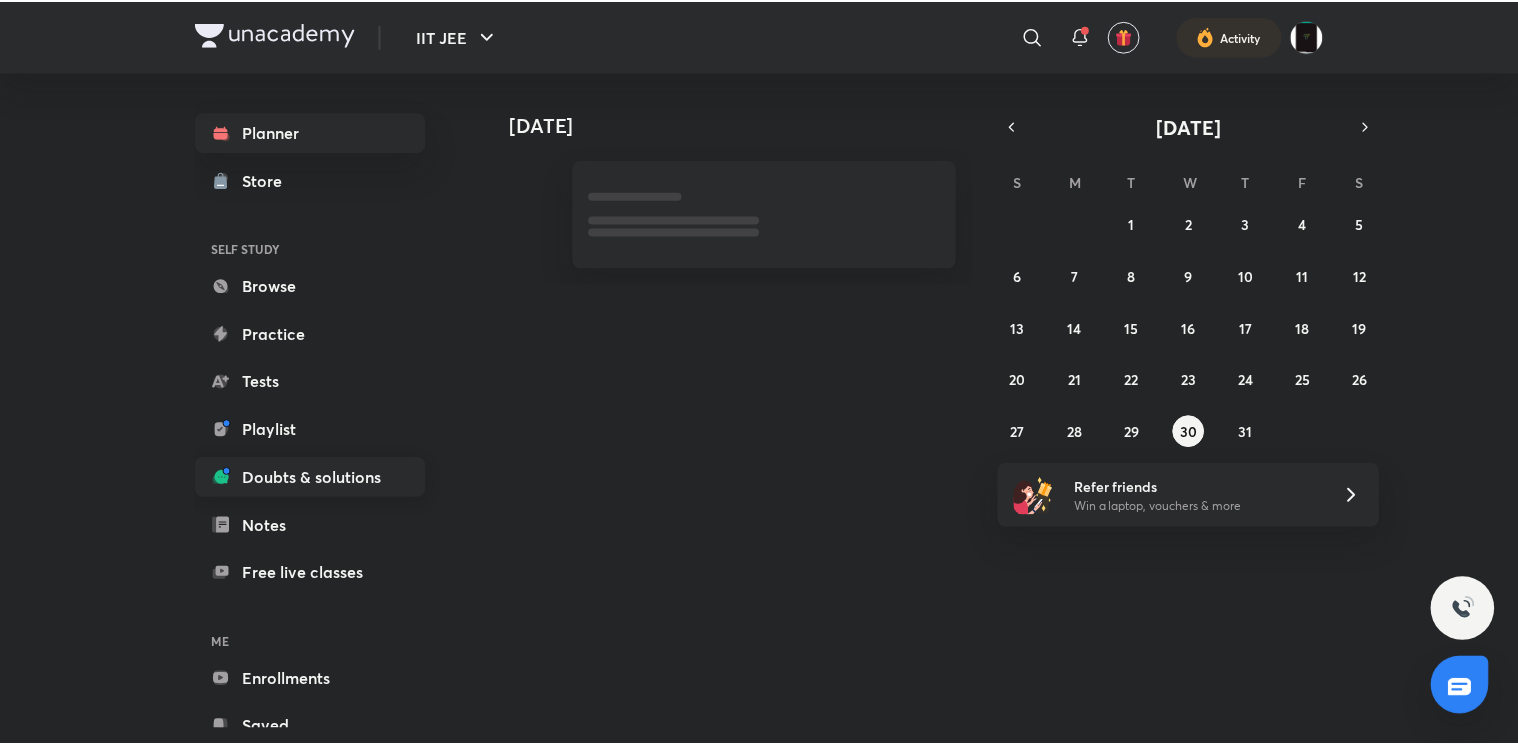 scroll, scrollTop: 57, scrollLeft: 0, axis: vertical 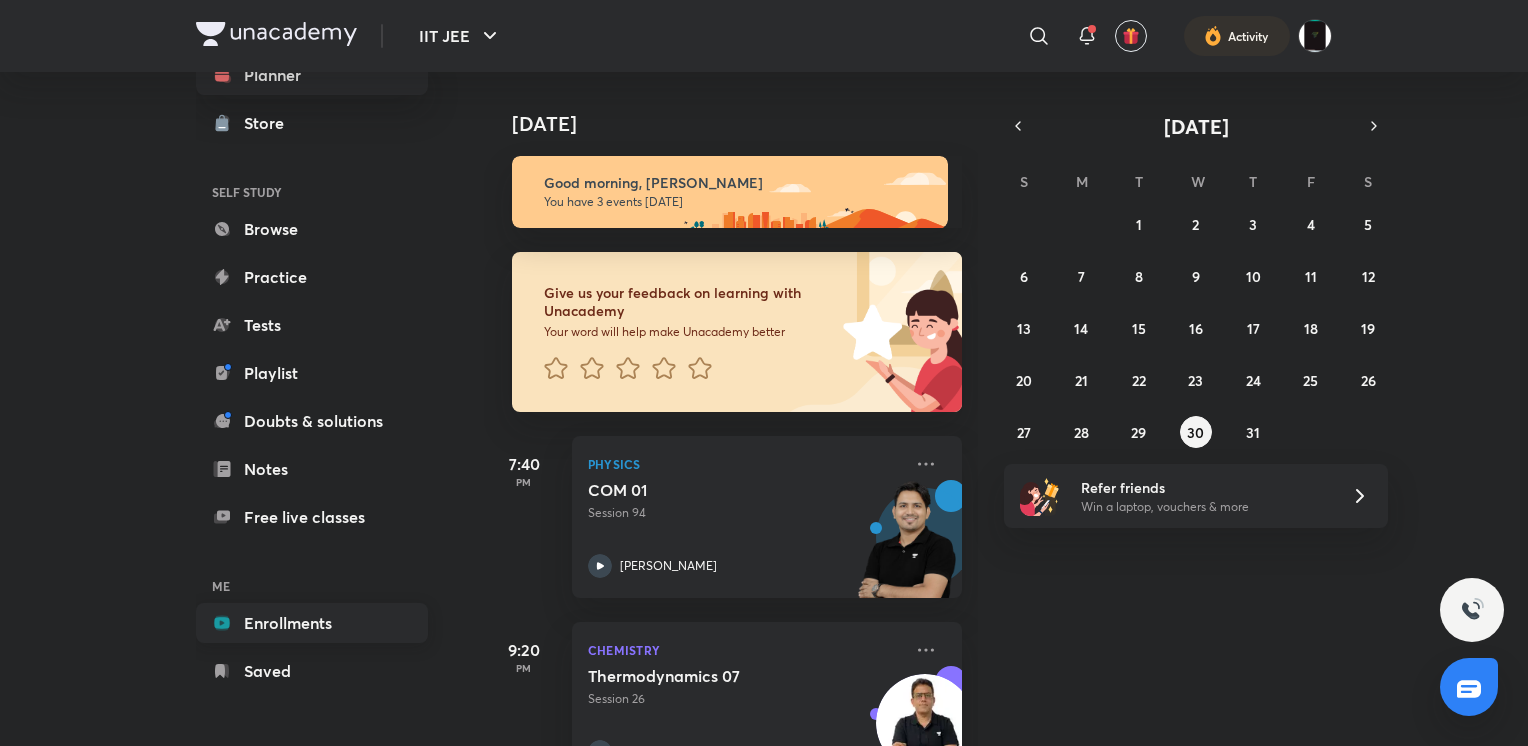 click on "Enrollments" at bounding box center [312, 623] 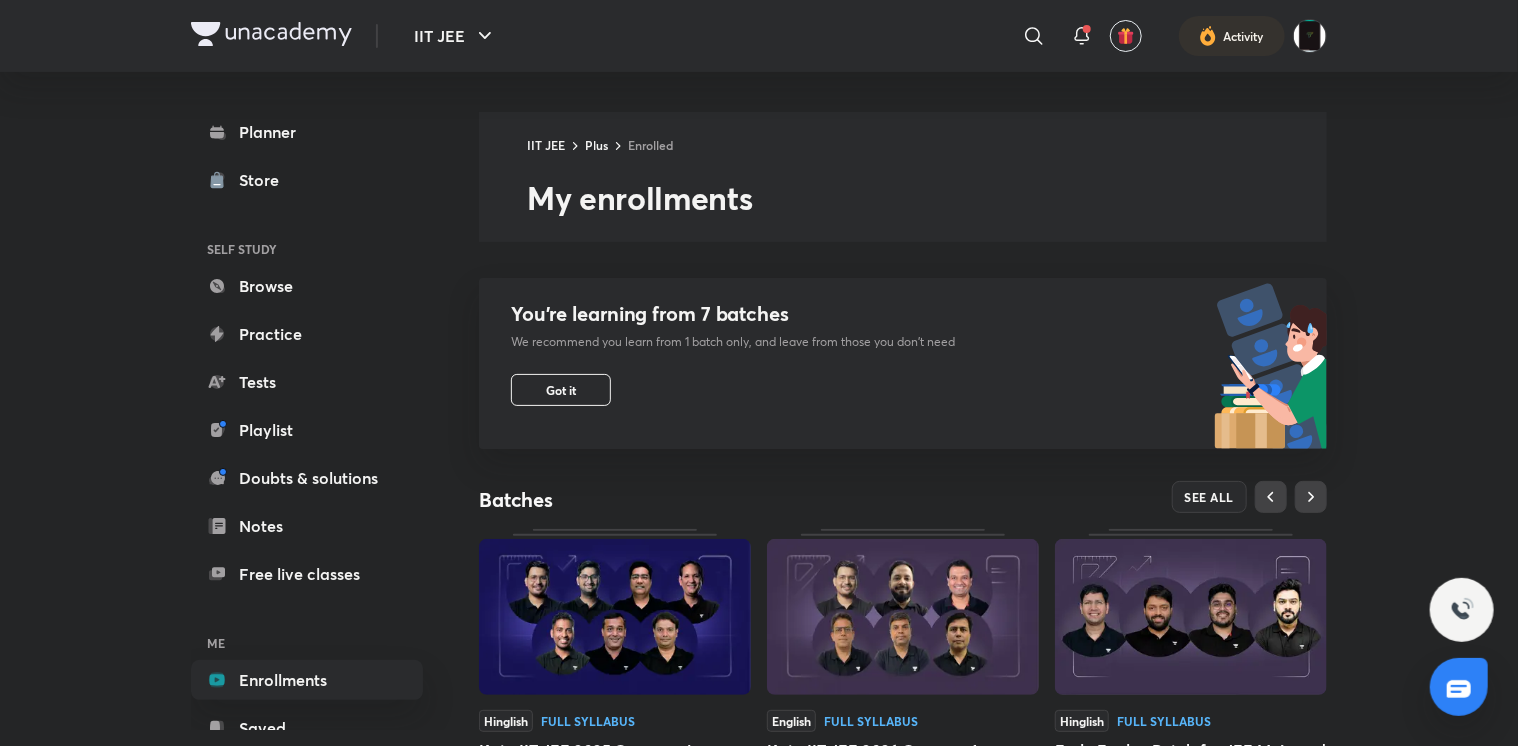 scroll, scrollTop: 172, scrollLeft: 0, axis: vertical 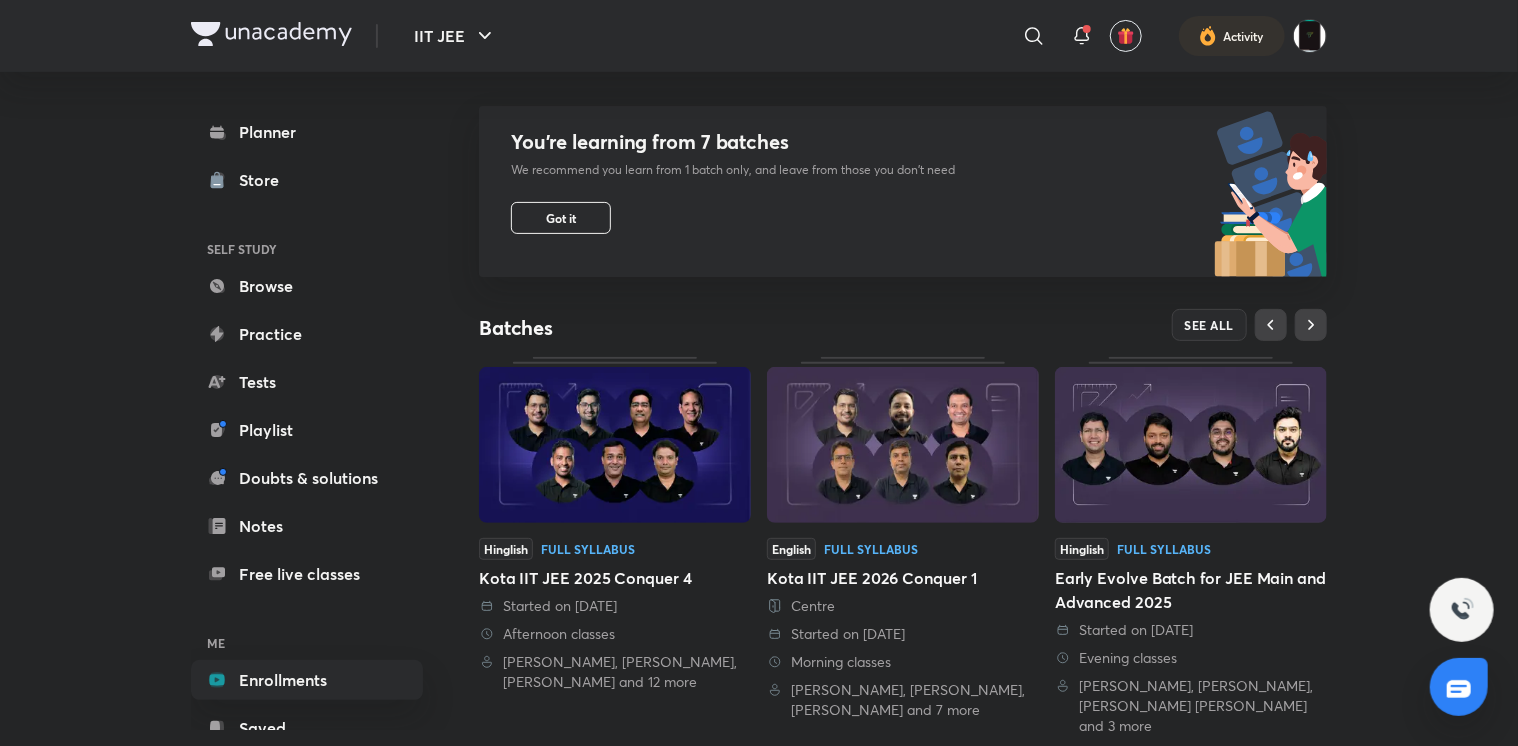 click at bounding box center [615, 445] 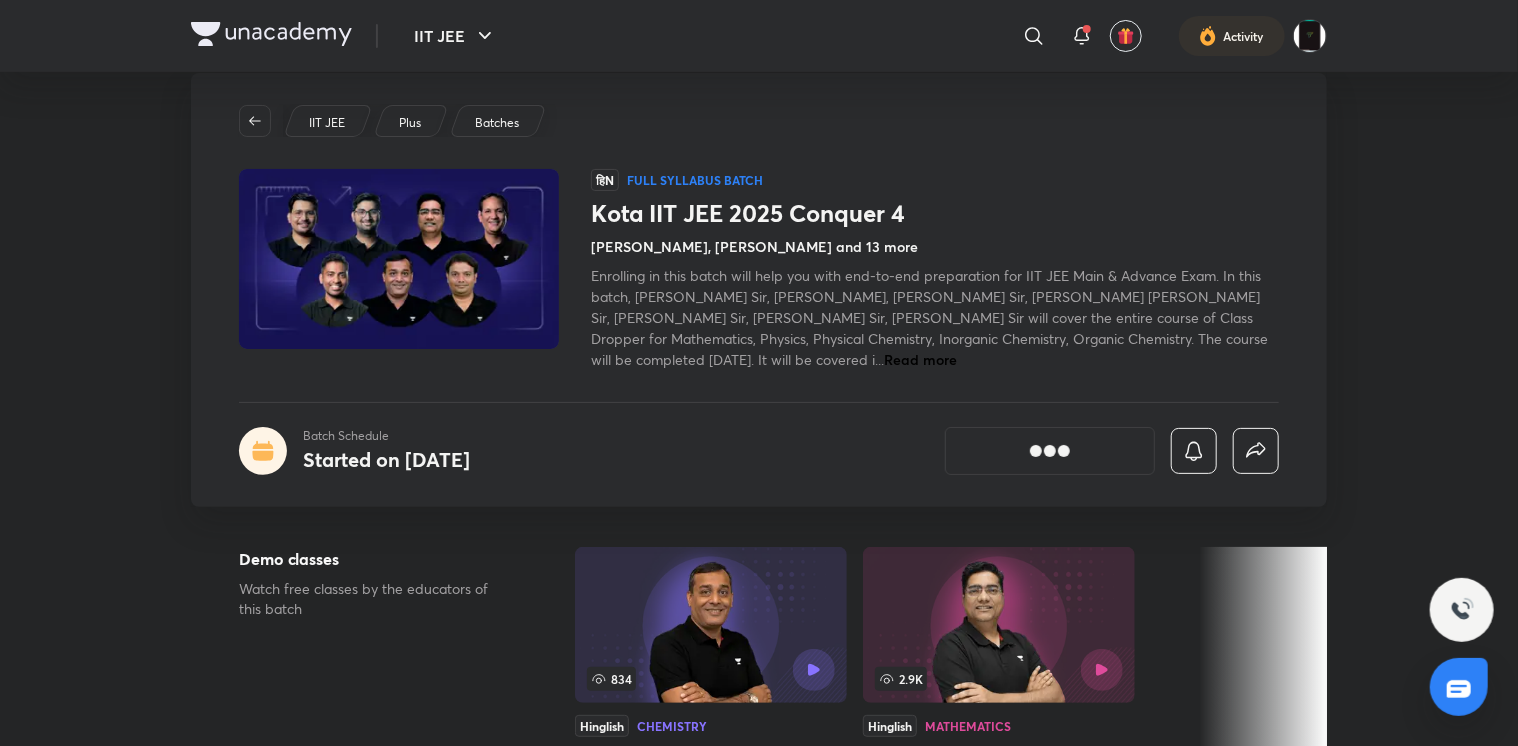 scroll, scrollTop: 39, scrollLeft: 0, axis: vertical 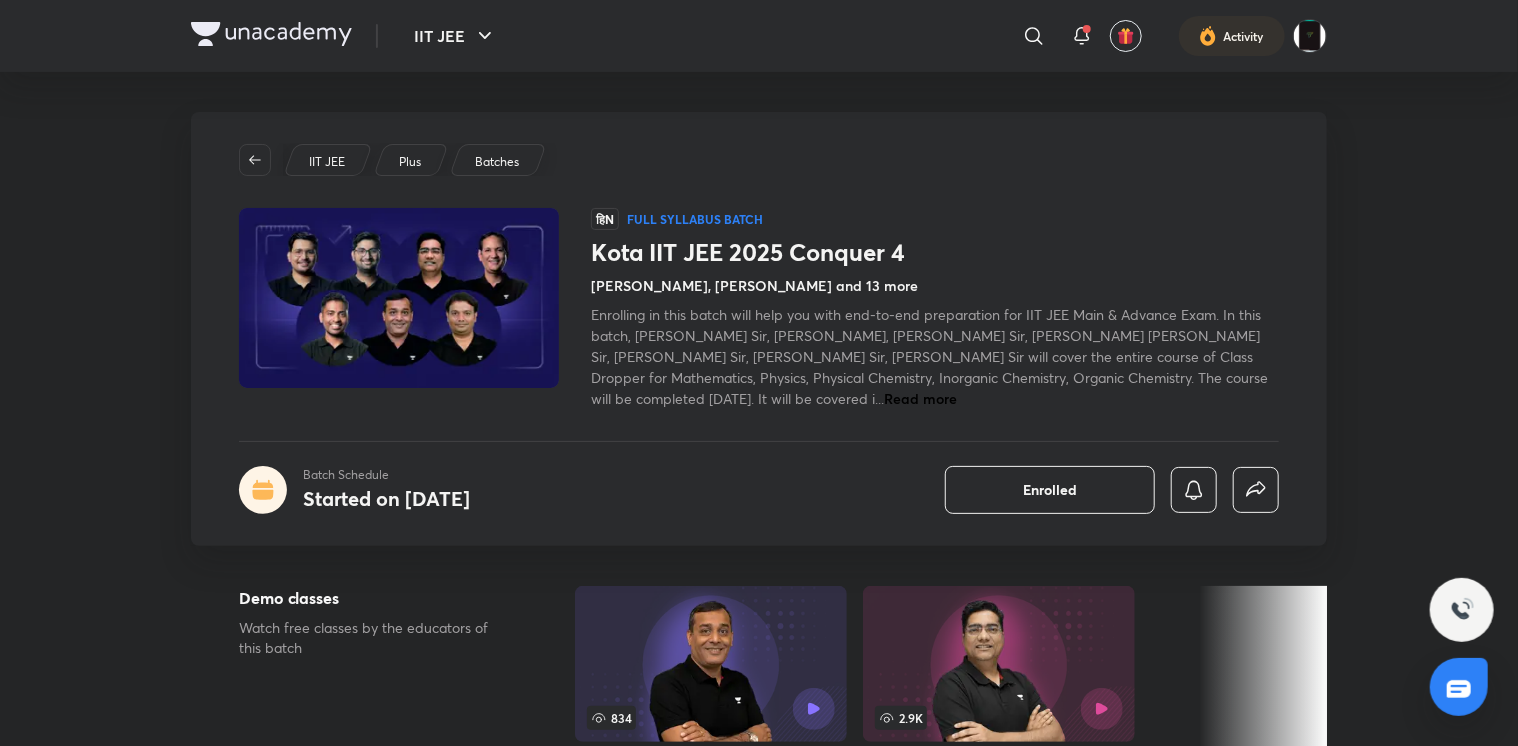 drag, startPoint x: 718, startPoint y: 326, endPoint x: 593, endPoint y: 422, distance: 157.61028 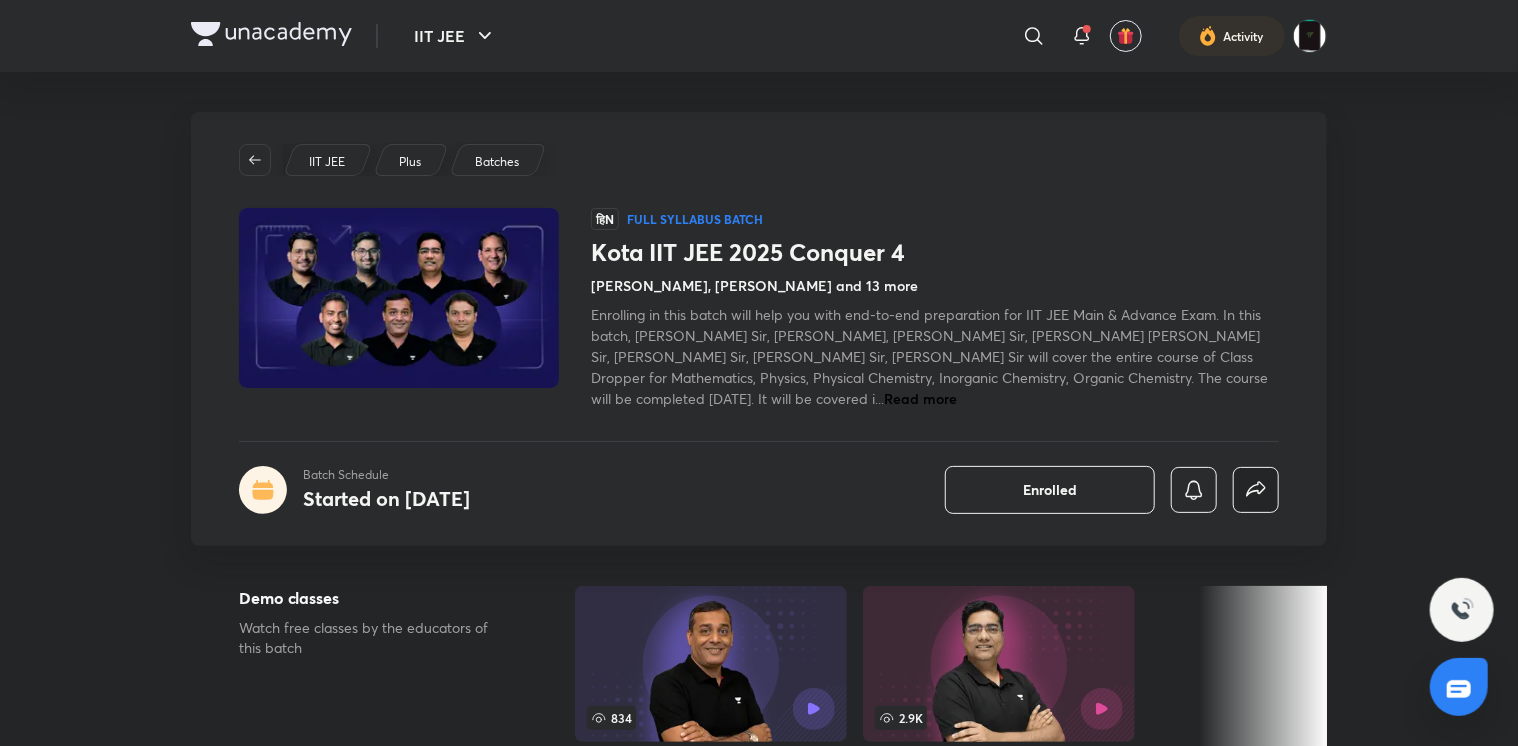 click 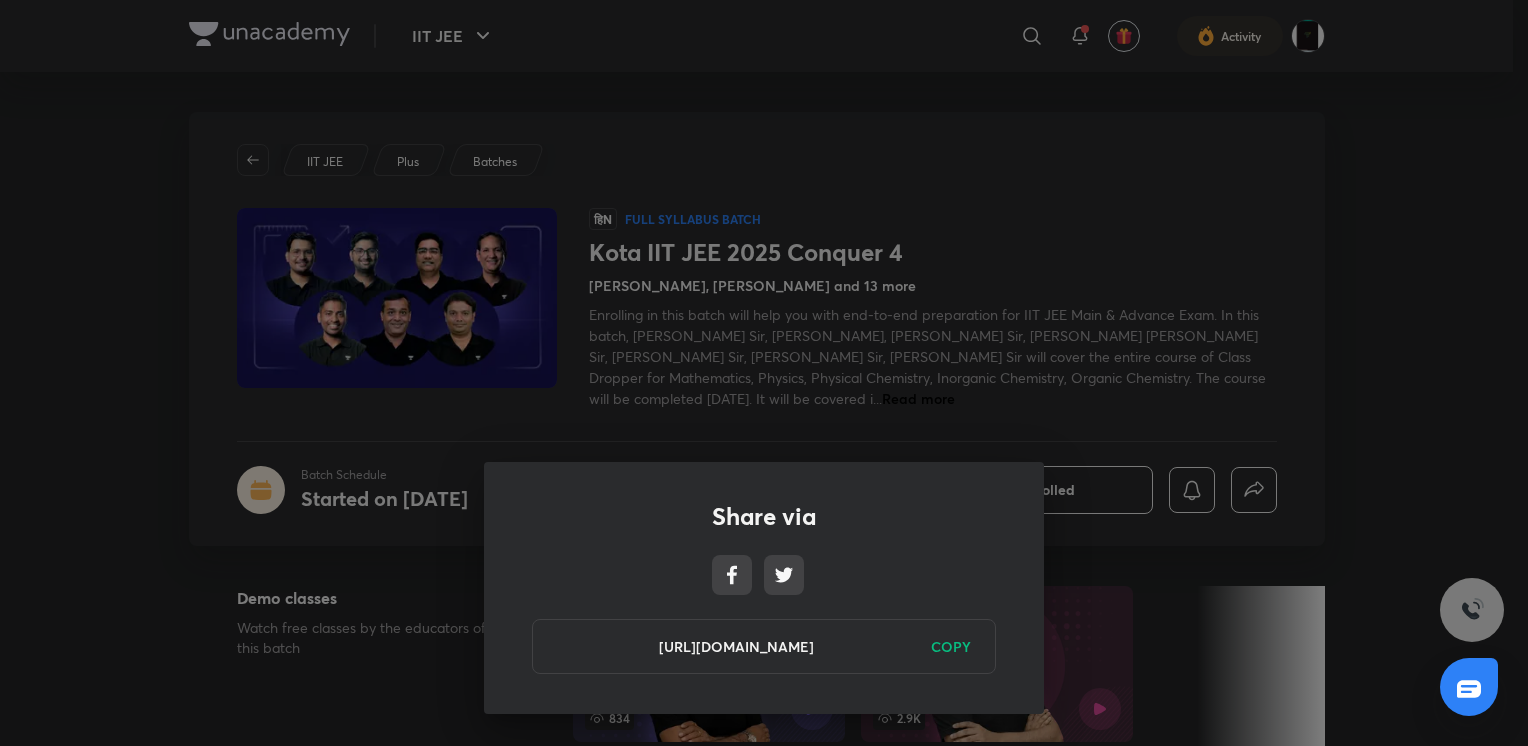 click on "COPY" at bounding box center [951, 646] 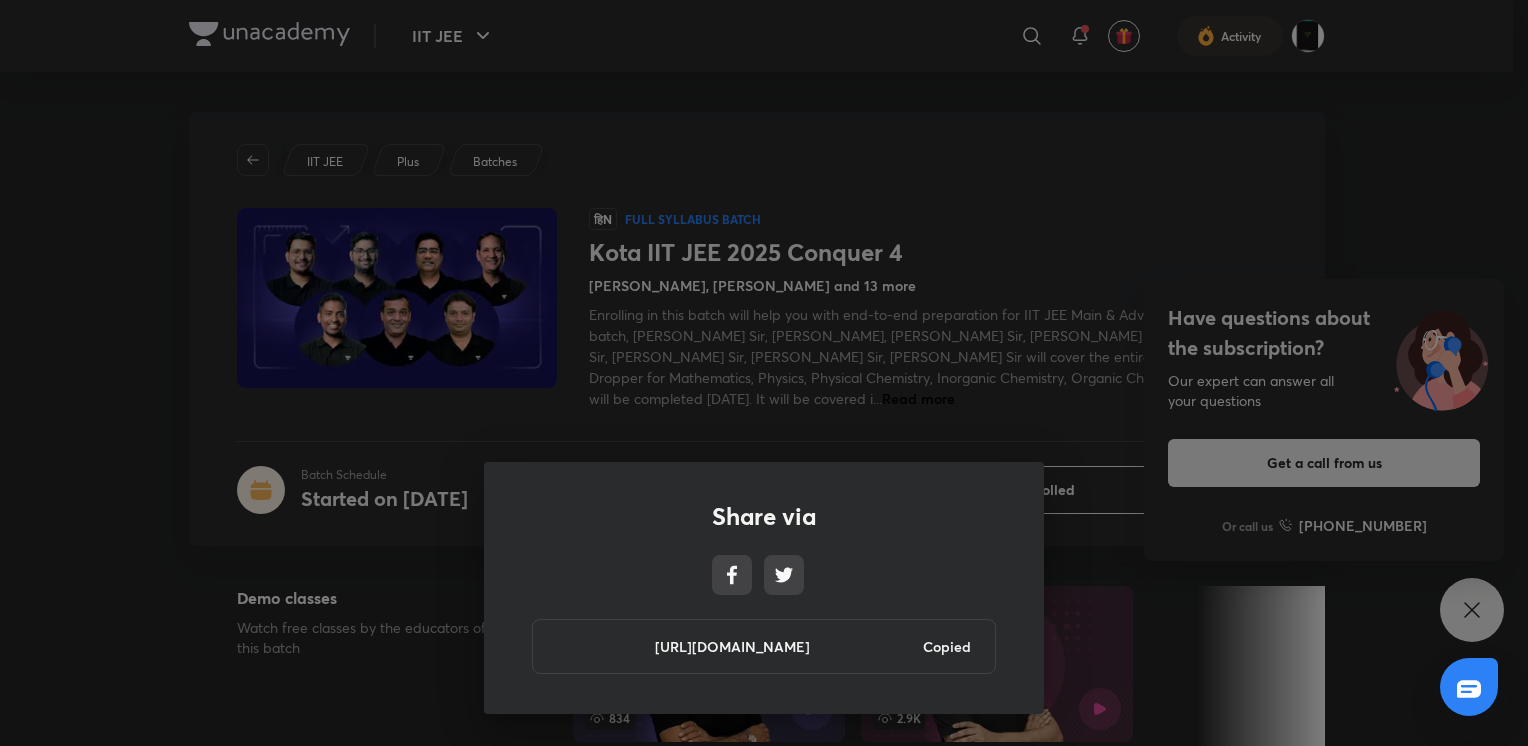 click on "Share via https://unacademy.com/batch/kota-iit-jee-2025-conquer-4/JMJRNZ8P Copied" at bounding box center [764, 373] 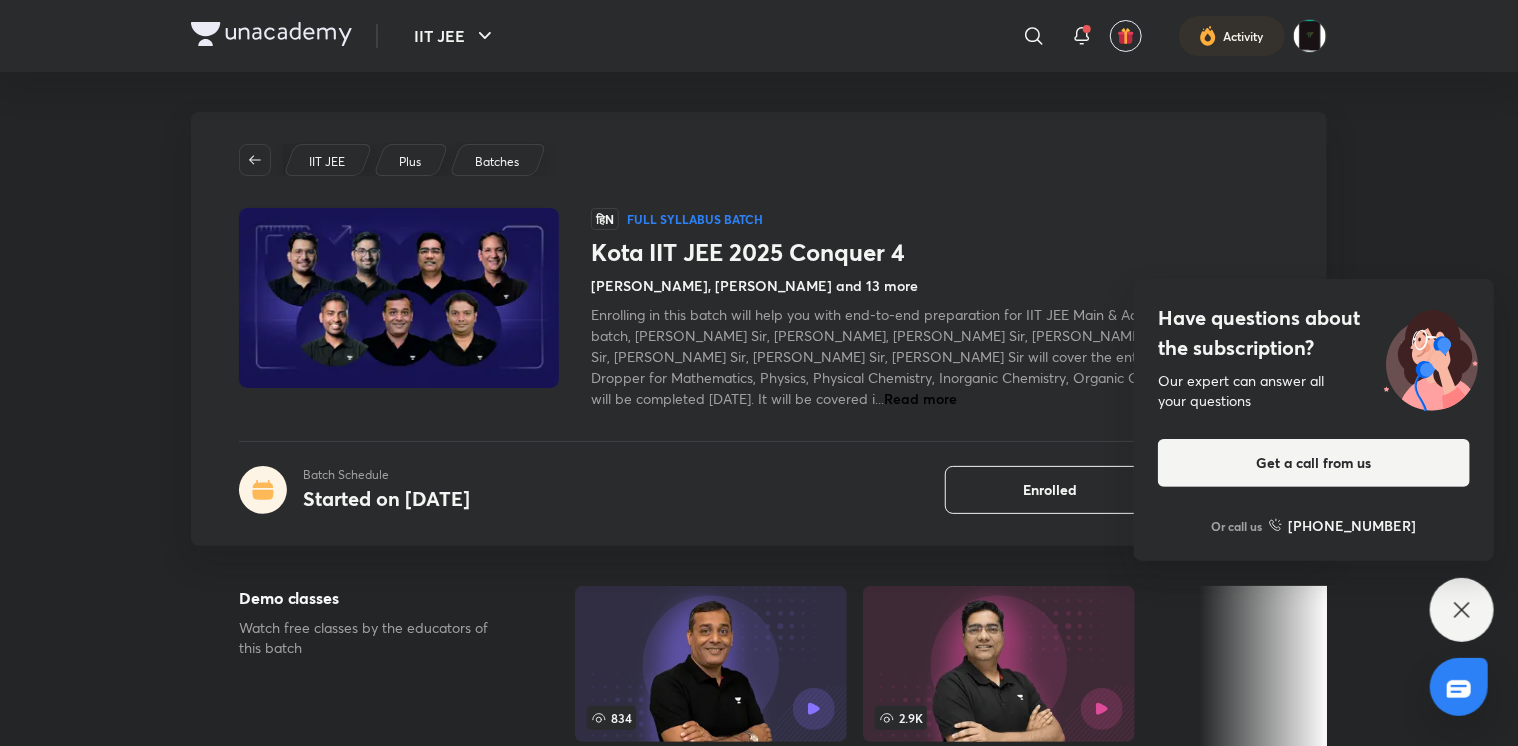 click on "Have questions about the subscription? Our expert can answer all your questions Get a call from us Or call us [PHONE_NUMBER]" at bounding box center [1462, 610] 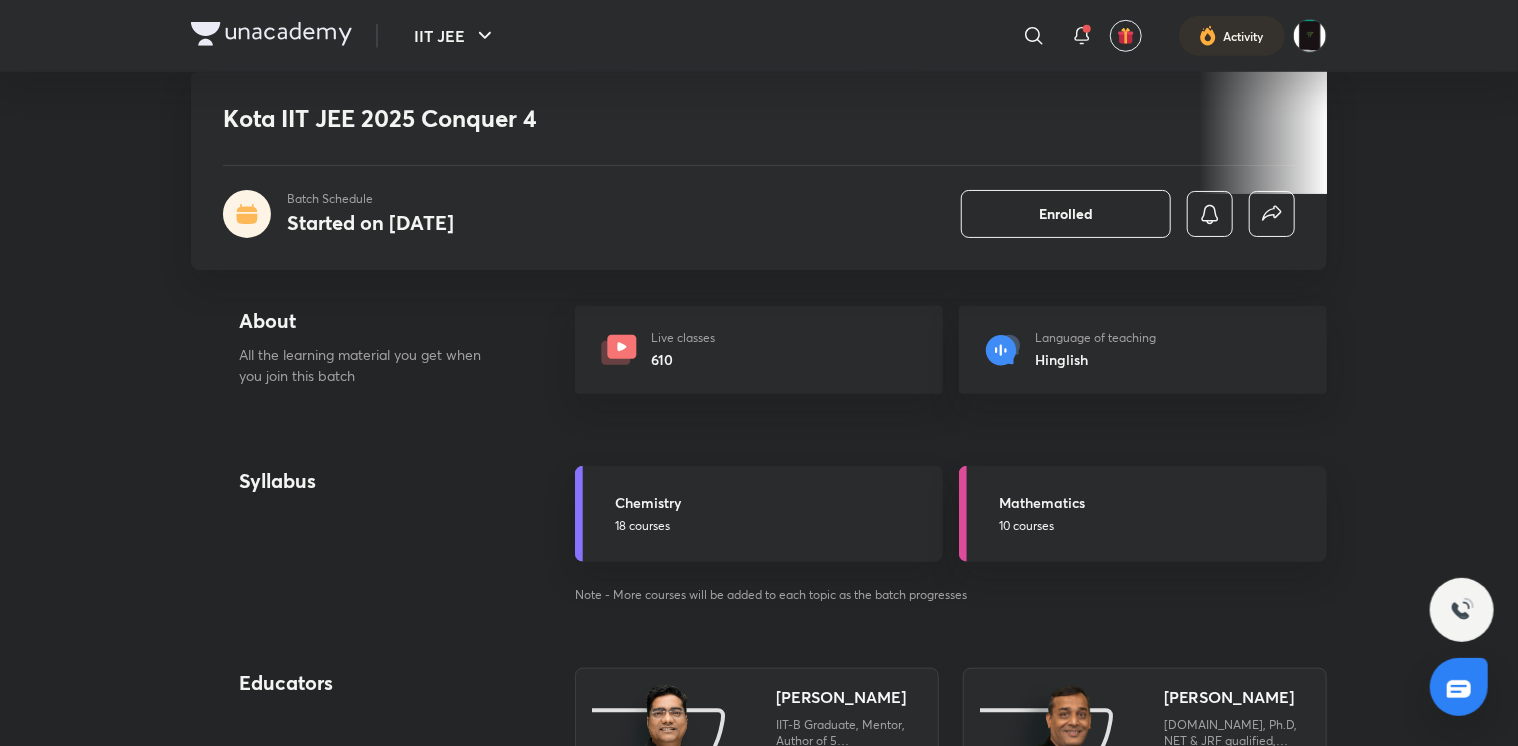 scroll, scrollTop: 0, scrollLeft: 0, axis: both 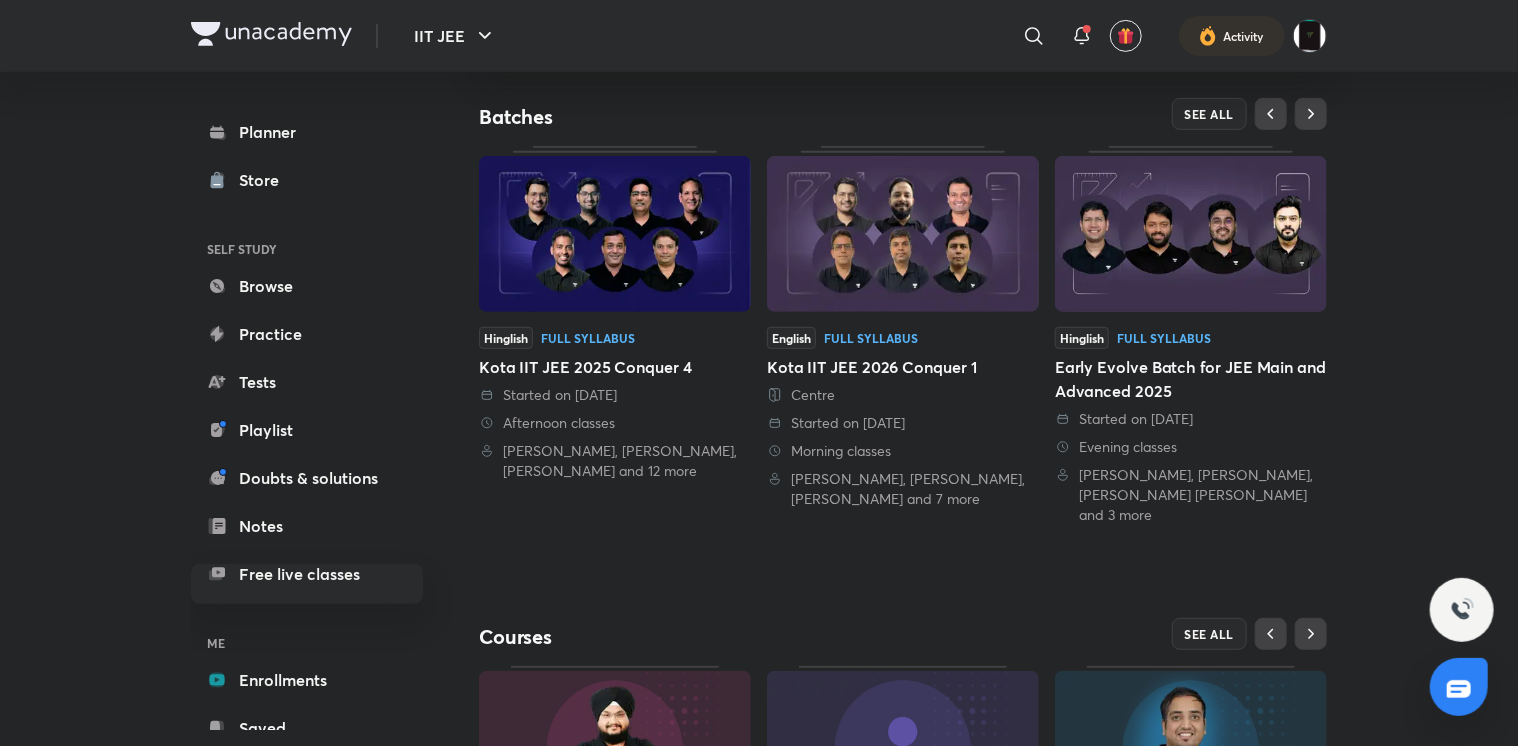 drag, startPoint x: 584, startPoint y: 368, endPoint x: 526, endPoint y: 438, distance: 90.90655 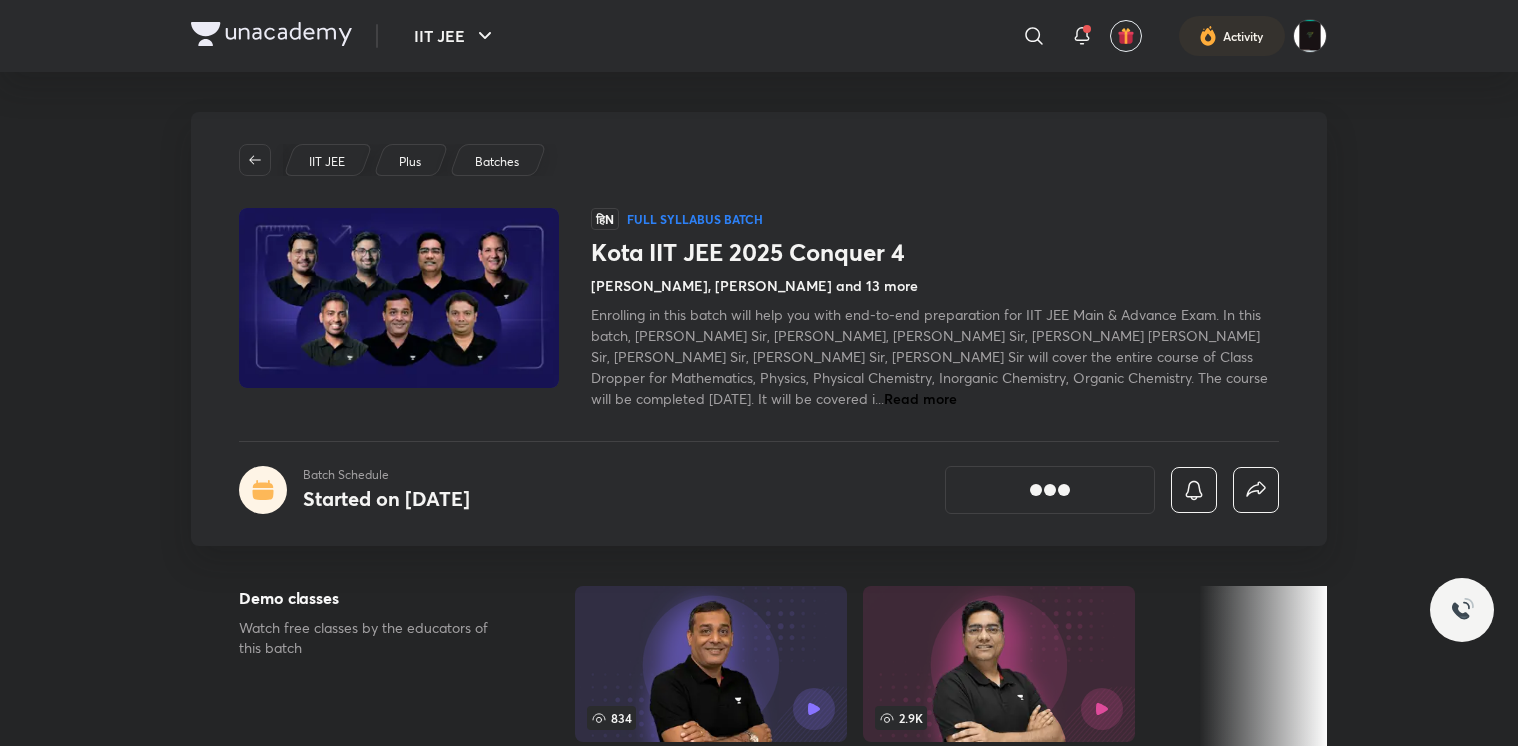 scroll, scrollTop: 0, scrollLeft: 0, axis: both 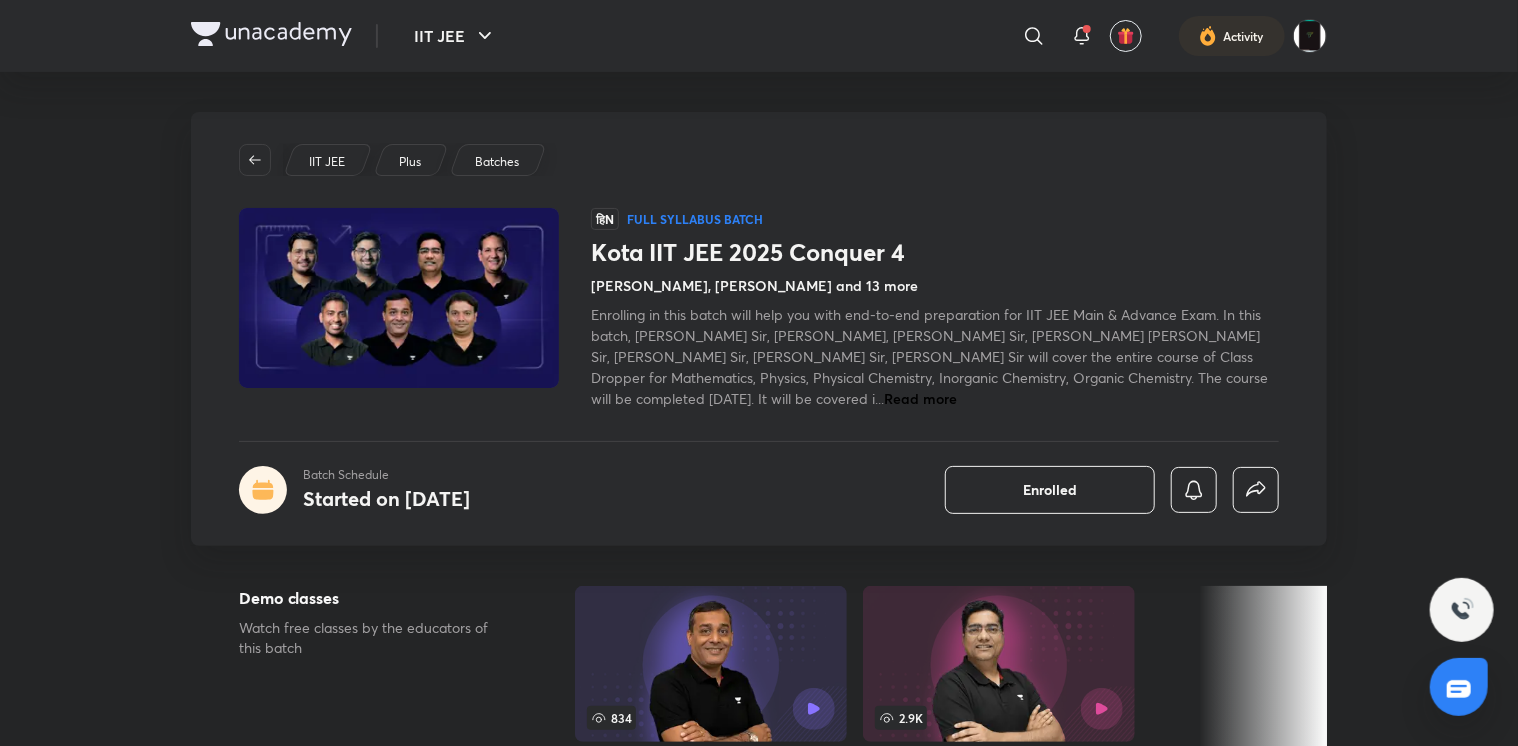 click on "Enrolling in this batch will help you with end-to-end preparation for IIT JEE Main & Advance Exam. In this batch, Om Sharma Sir, Vijay Kumar Sharma, Rahul Yadav Sir, Tushar Jagdish Sahetya Sir, Sanjay Sodhani Sir, Sharad Kothari Sir, Rahul Mishra Sir  will cover the entire course of Class Dropper for Mathematics, Physics, Physical Chemistry, Inorganic Chemistry, Organic Chemistry. The course will be completed in 12 Months. It will be covered i...  Read more" at bounding box center (935, 356) 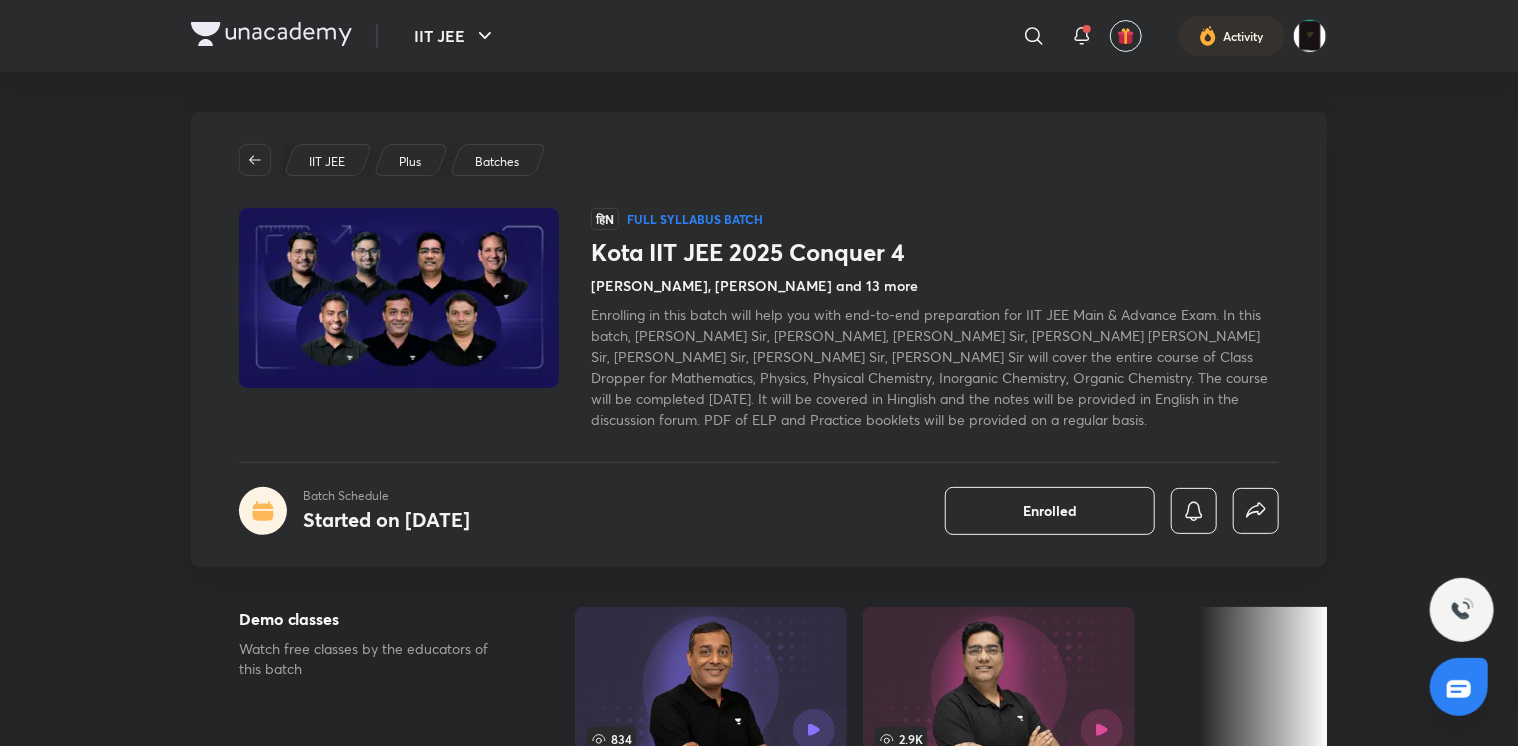 click on "IIT JEE Plus Batches हिN Full Syllabus Batch Kota IIT JEE 2025 Conquer 4  Om Sharma, Sharad Kothari and 13 more Enrolling in this batch will help you with end-to-end preparation for IIT JEE Main & Advance Exam. In this batch, Om Sharma Sir, Vijay Kumar Sharma, Rahul Yadav Sir, Tushar Jagdish Sahetya Sir, Sanjay Sodhani Sir, Sharad Kothari Sir, Rahul Mishra Sir  will cover the entire course of Class Dropper for Mathematics, Physics, Physical Chemistry, Inorganic Chemistry, Organic Chemistry. The course will be completed in 12 Months. It will be covered in Hinglish and the notes will be provided in English in the discussion forum. PDF of ELP and Practice booklets will be provided  on a regular basis.  Batch Schedule Started on Mar 8 Enrolled" at bounding box center (759, 339) 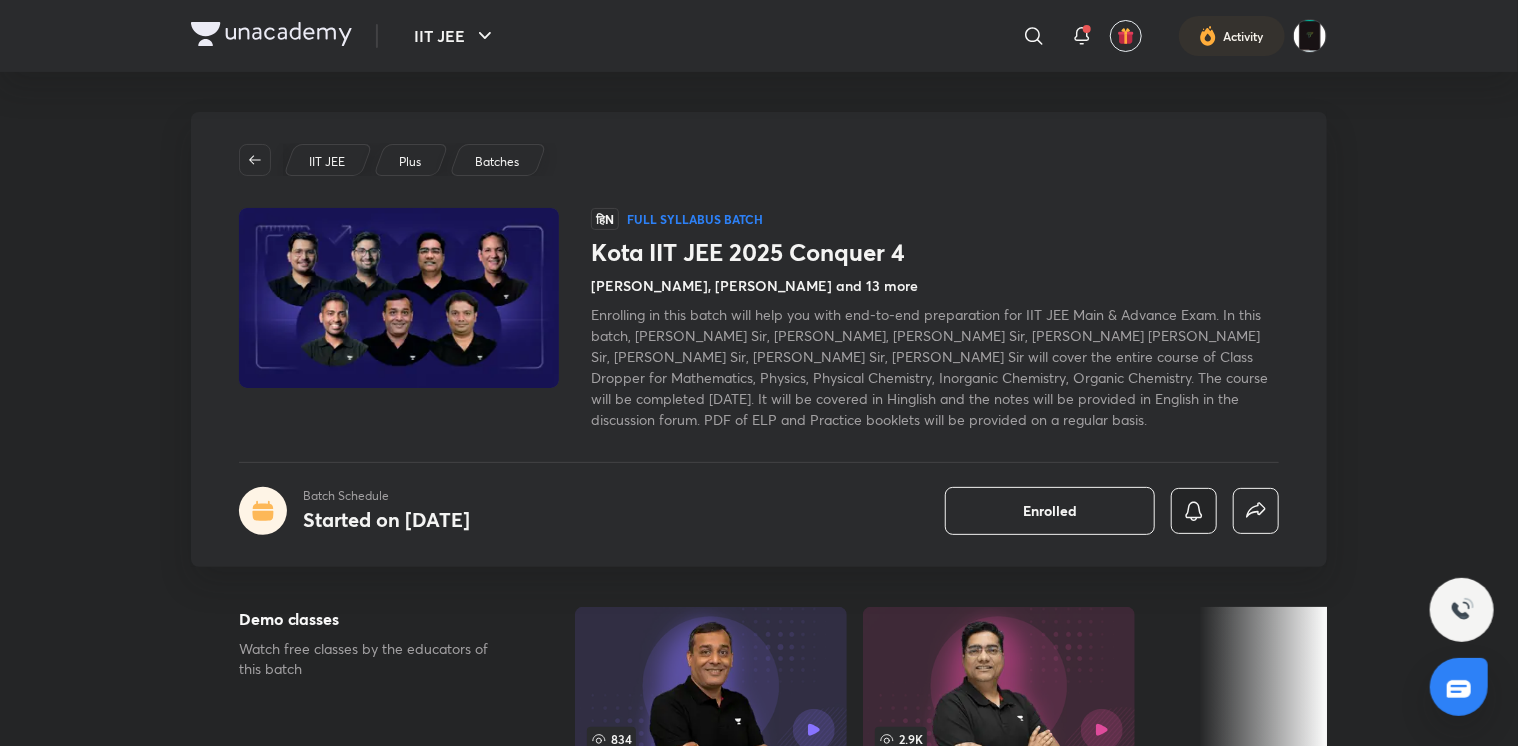 click 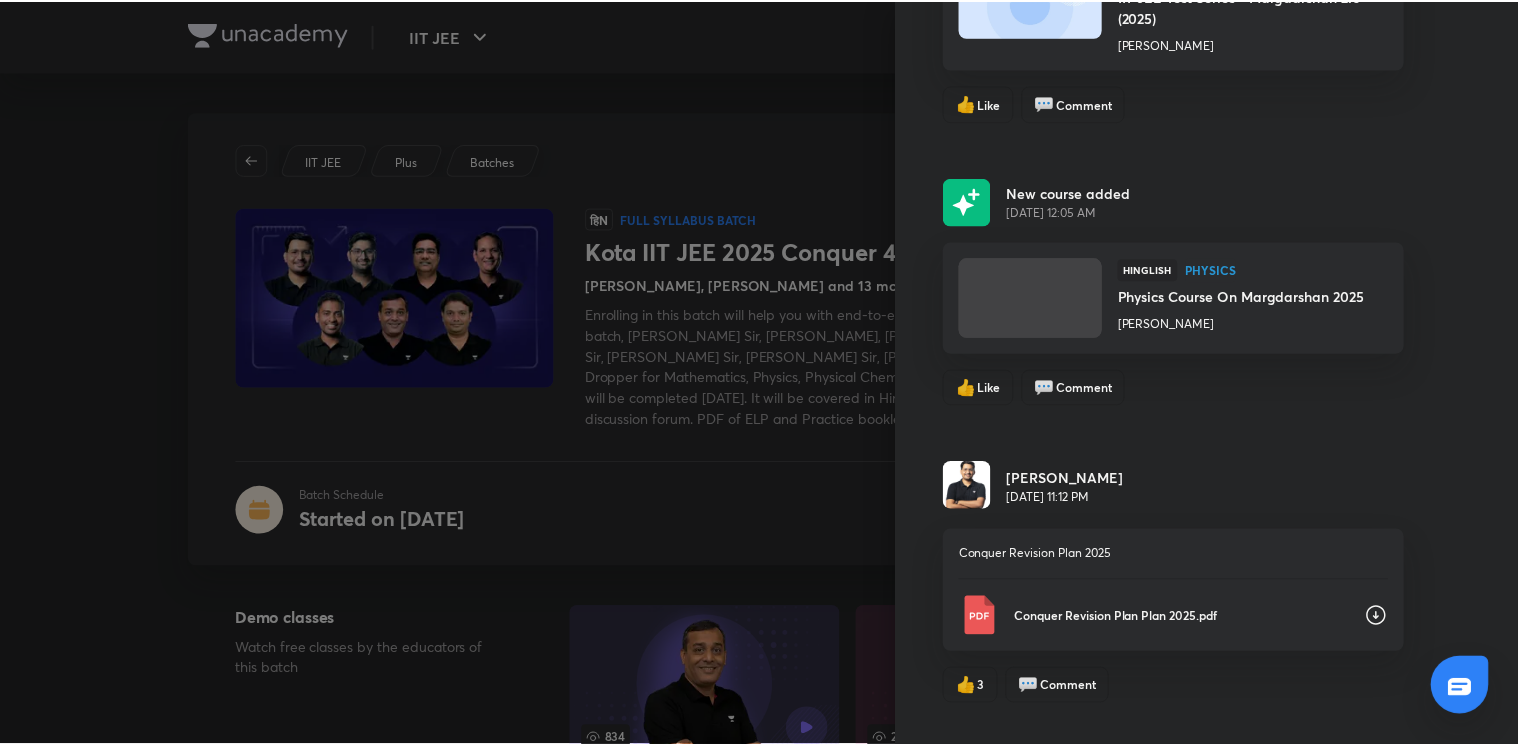 scroll, scrollTop: 20474, scrollLeft: 0, axis: vertical 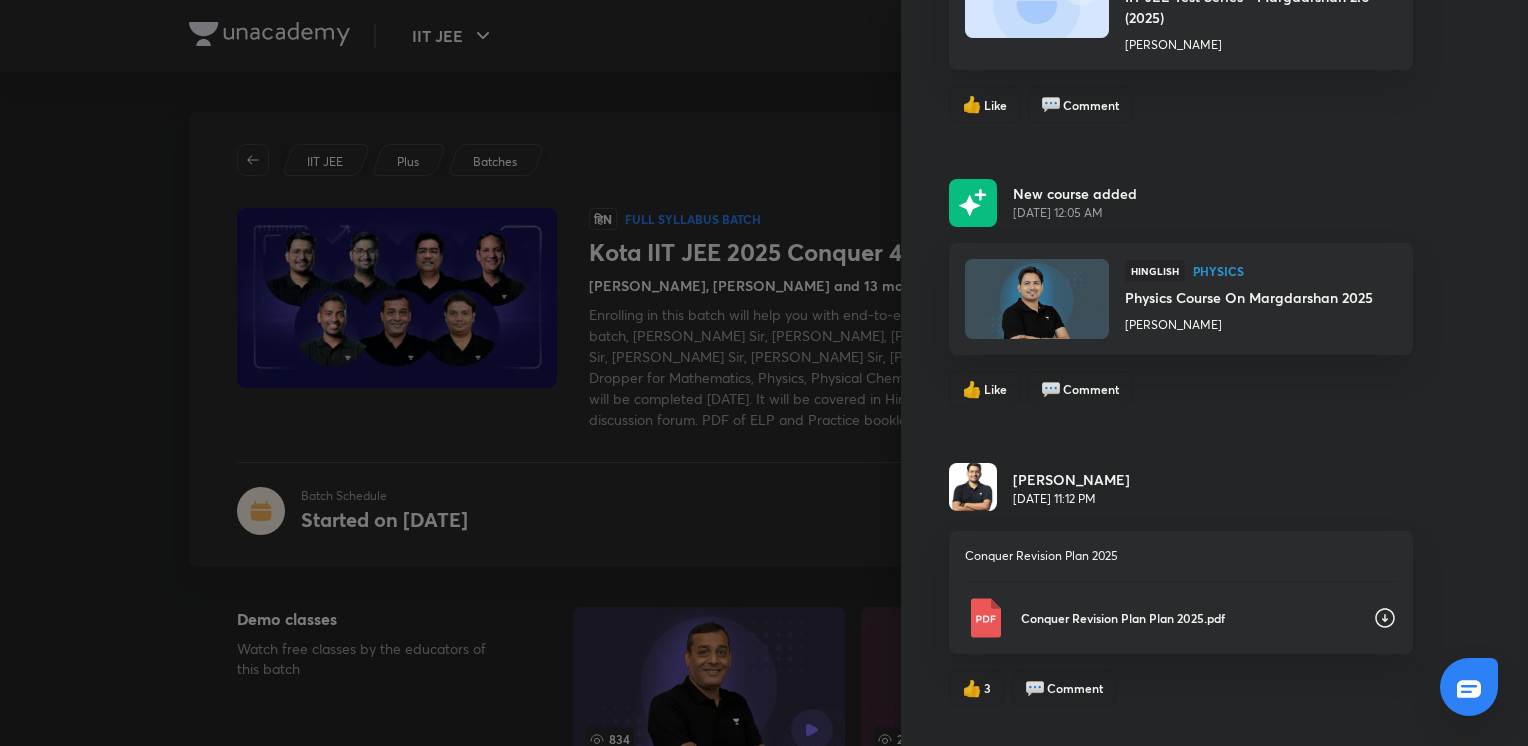 click on "[PERSON_NAME]" at bounding box center [1249, 325] 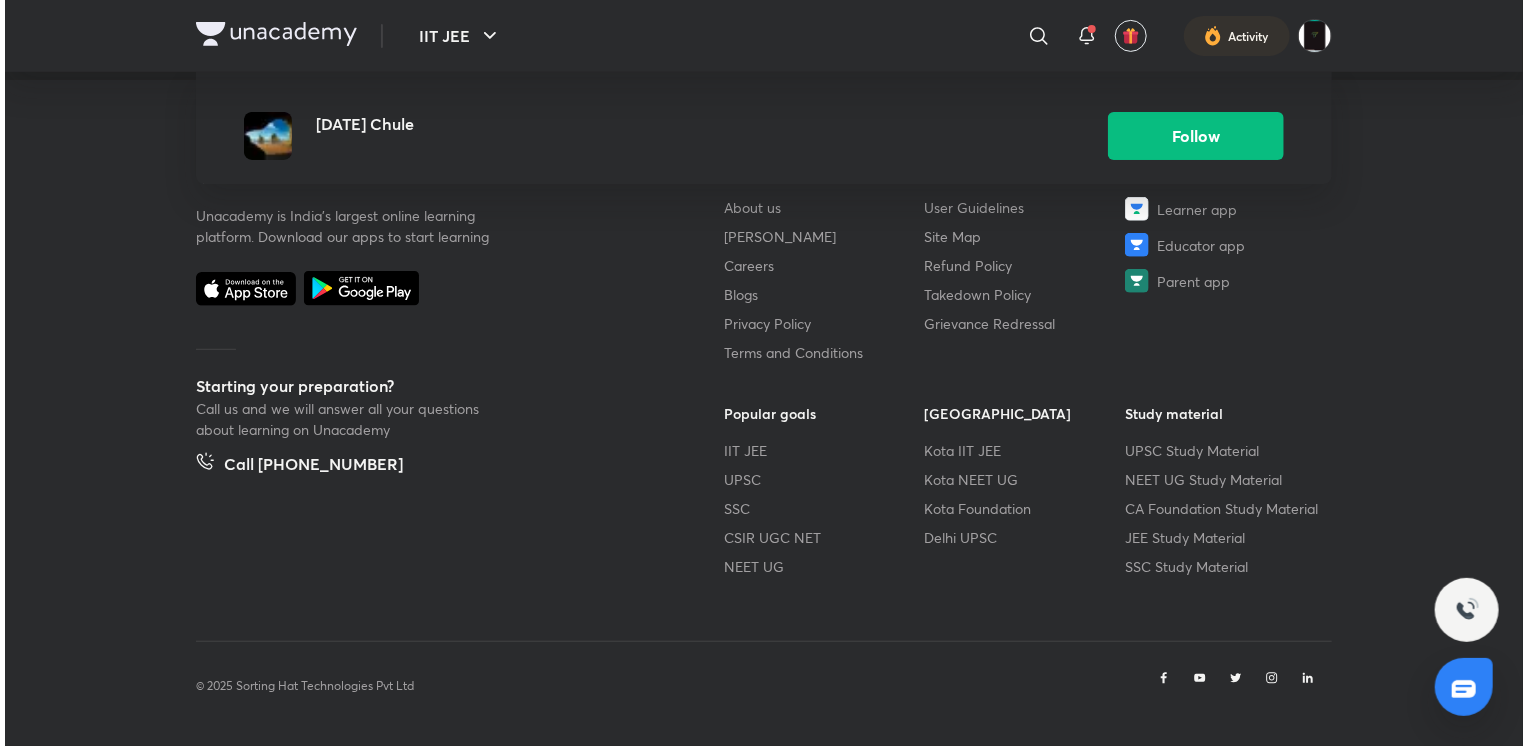 scroll, scrollTop: 0, scrollLeft: 0, axis: both 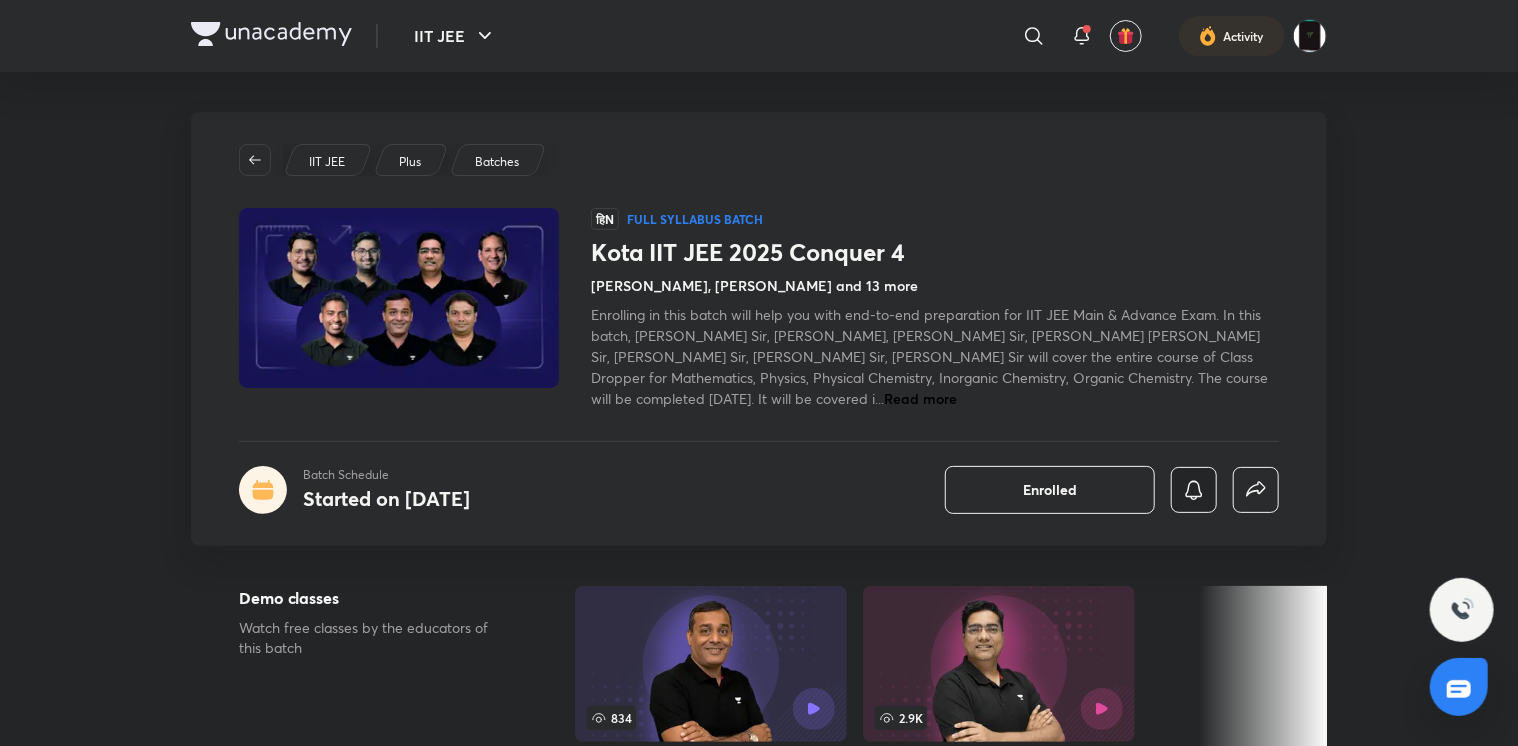 click 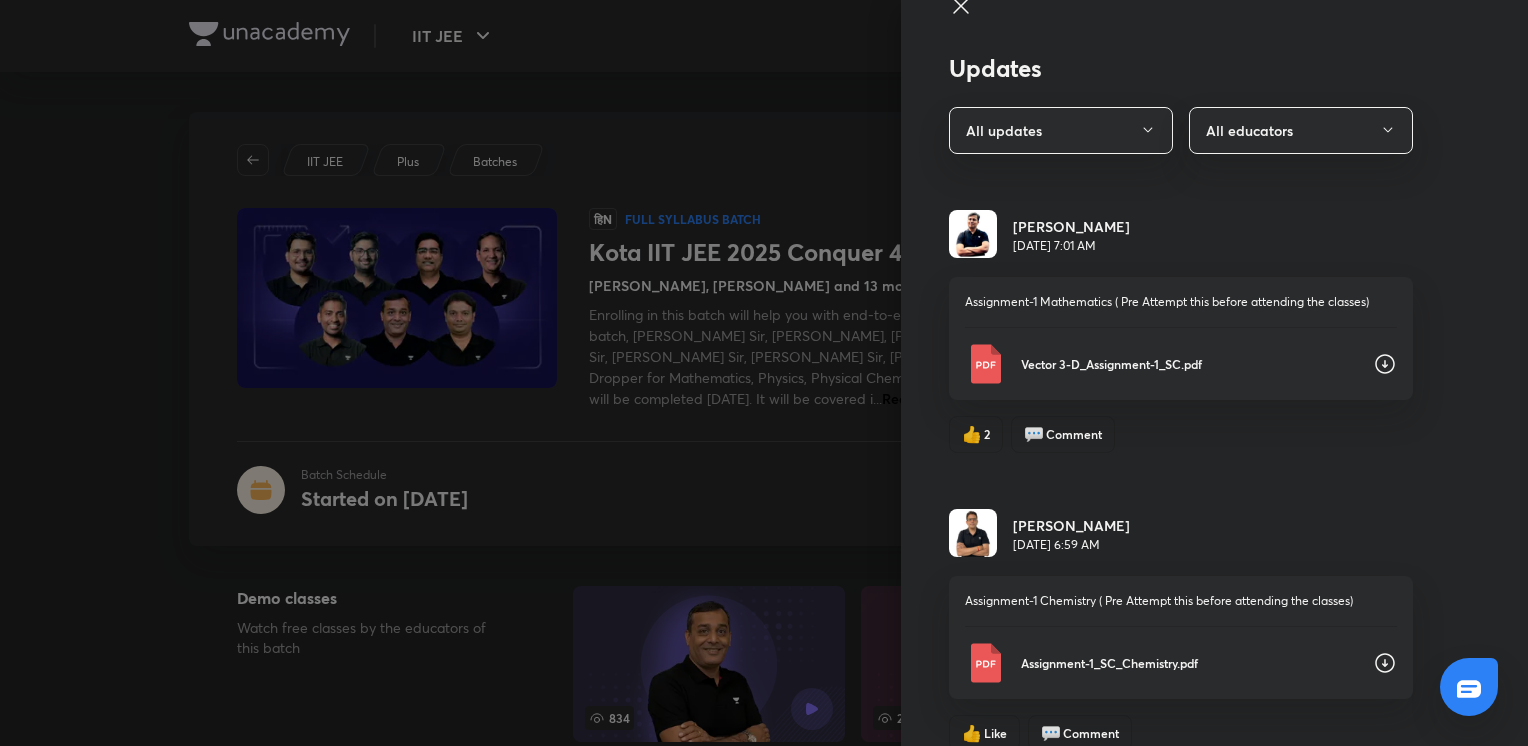 scroll, scrollTop: 0, scrollLeft: 0, axis: both 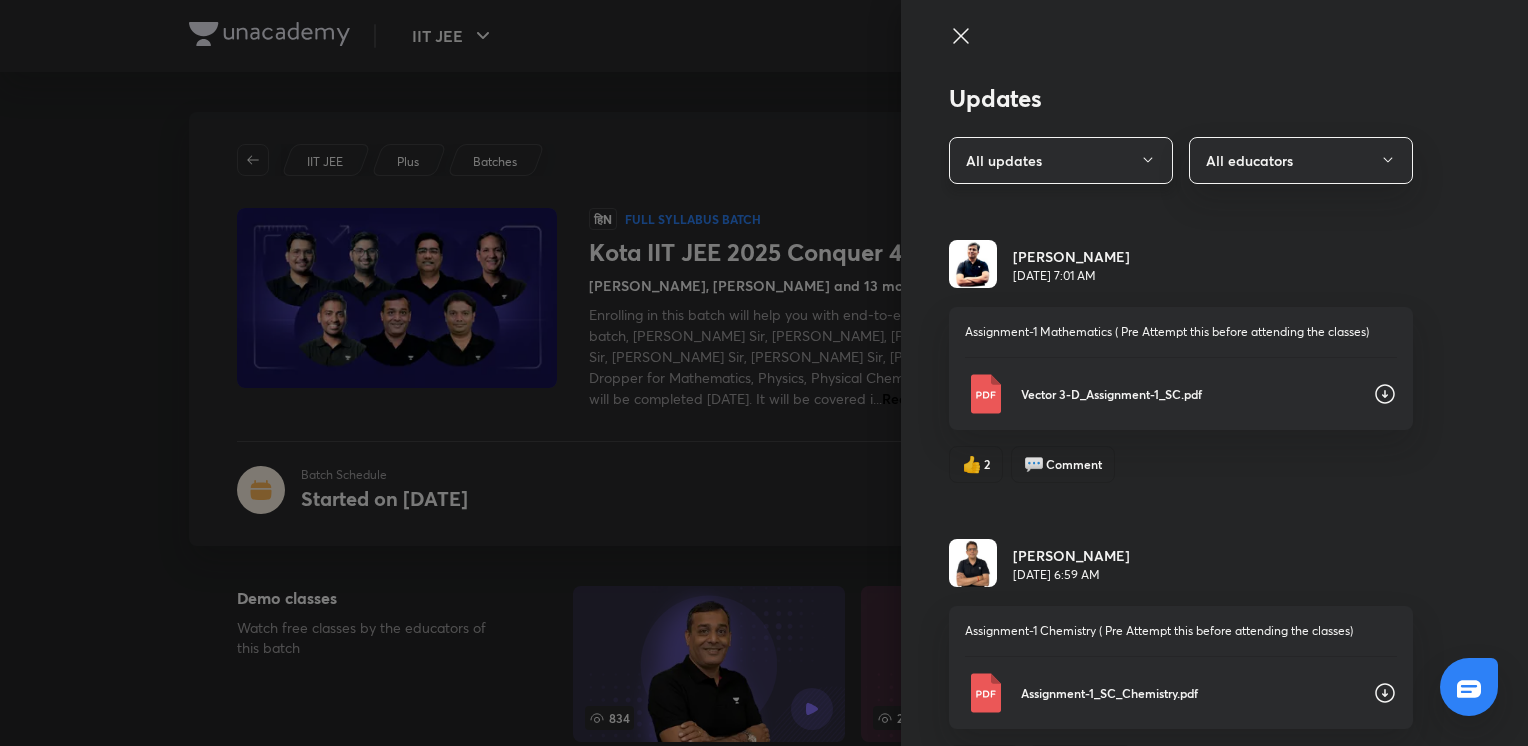click on "All updates" at bounding box center (1061, 160) 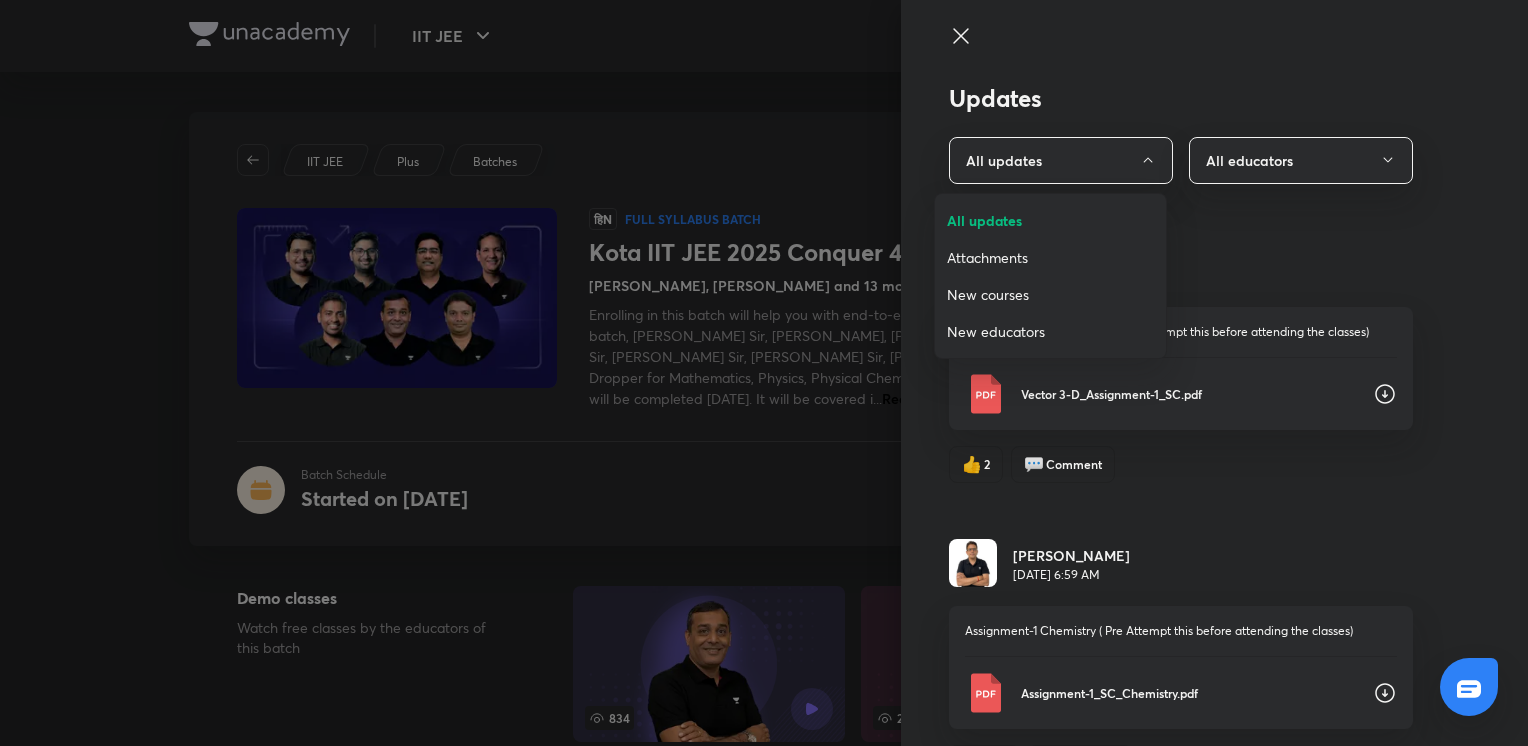 click at bounding box center (764, 373) 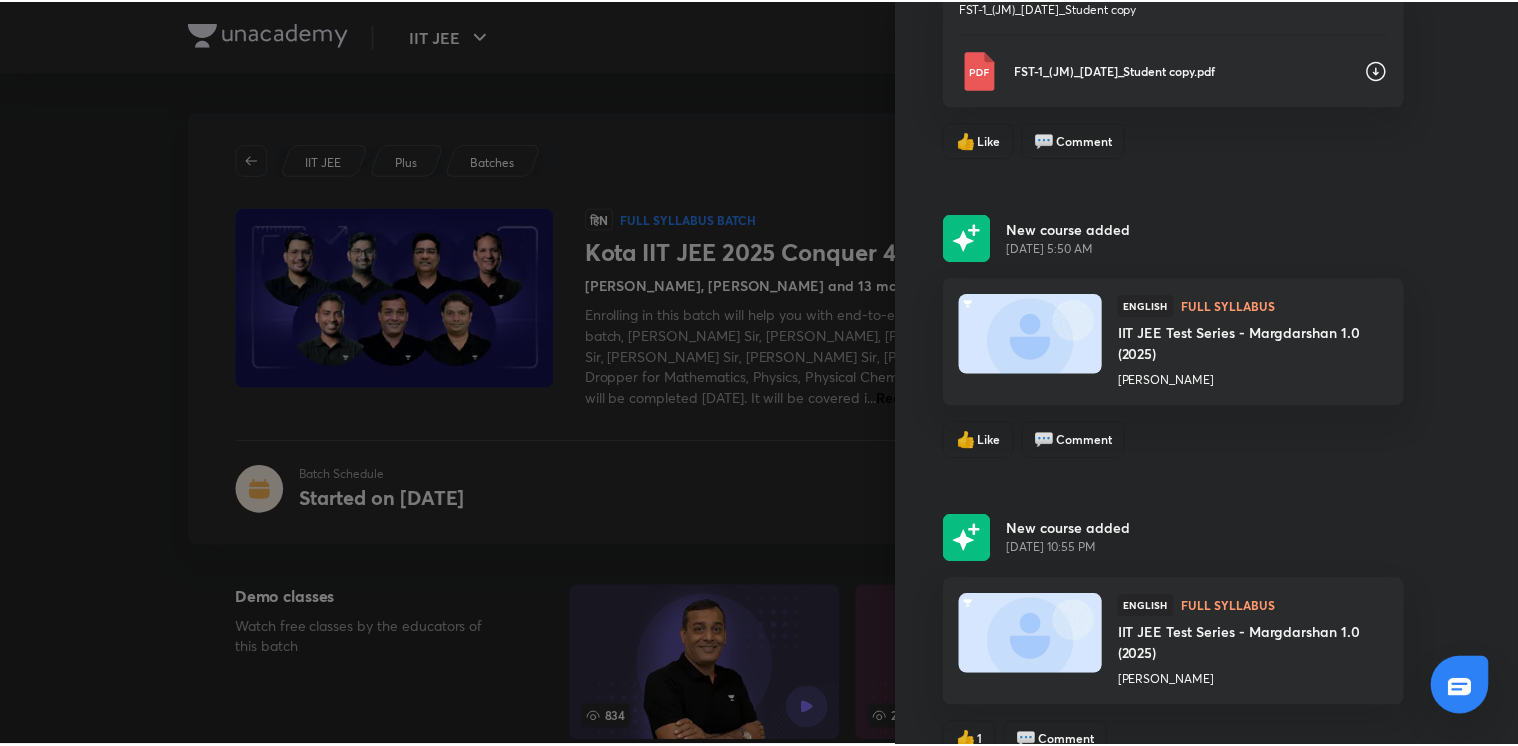 scroll, scrollTop: 24883, scrollLeft: 0, axis: vertical 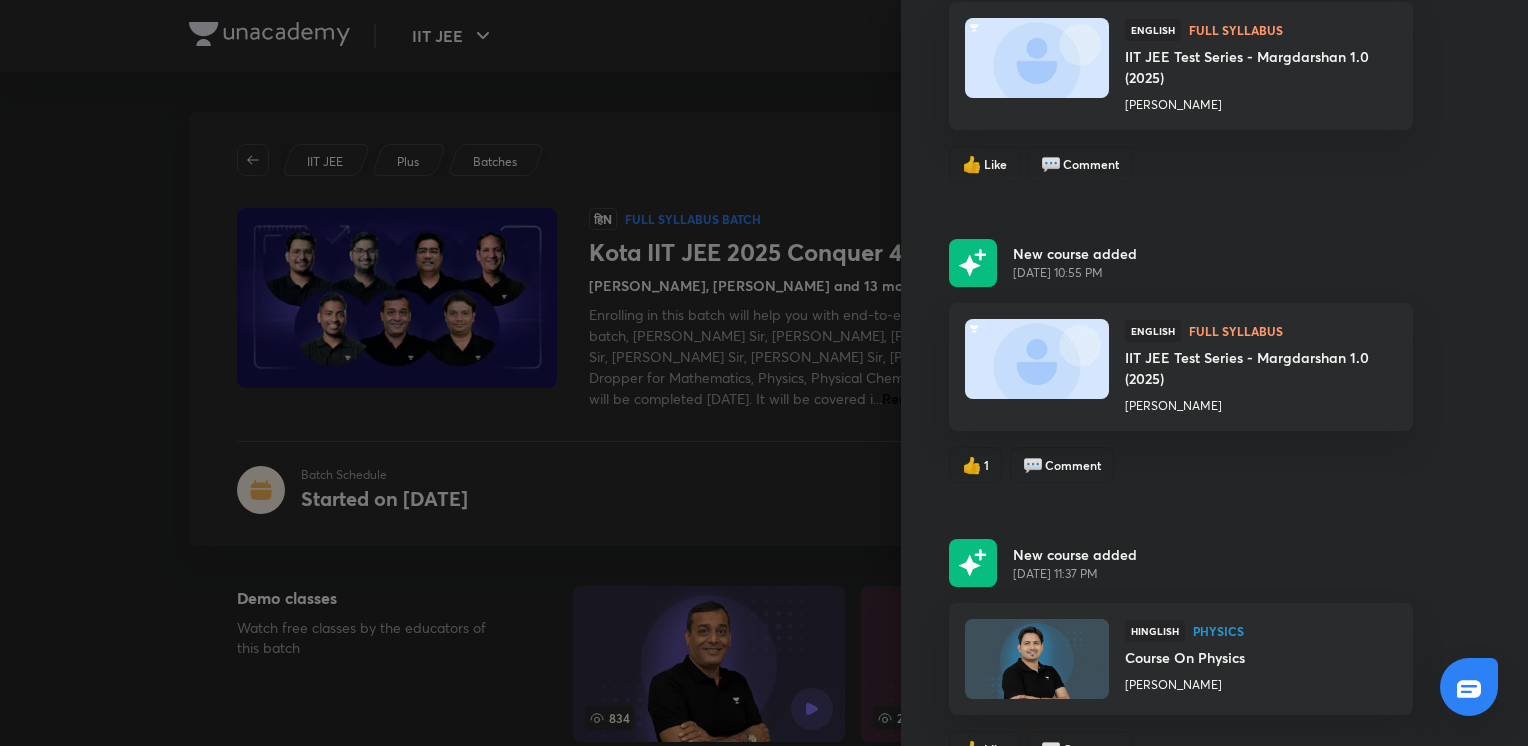 click on "[PERSON_NAME]" at bounding box center [1185, 685] 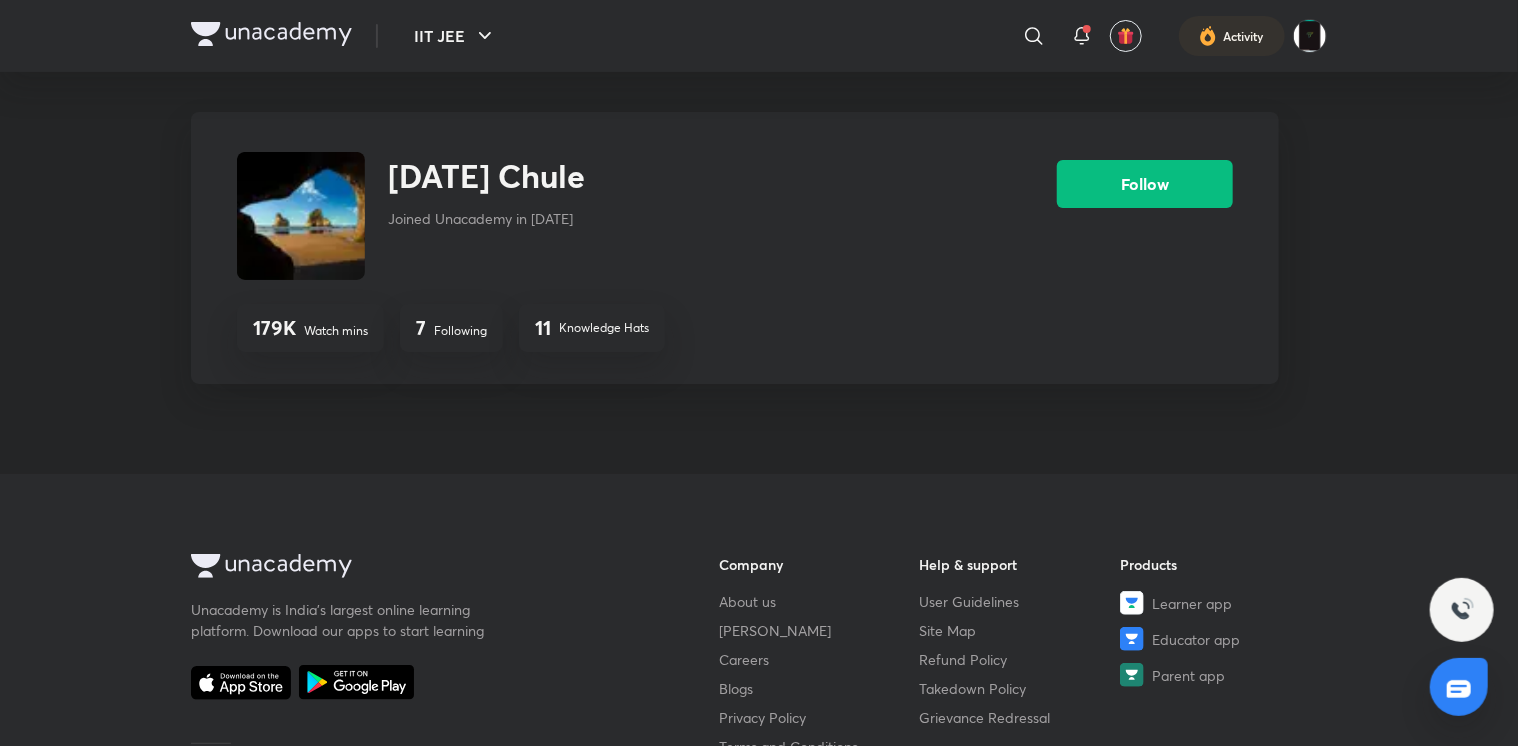 click on "Kartik Chule Joined Unacademy in Apr 2020" at bounding box center [594, 216] 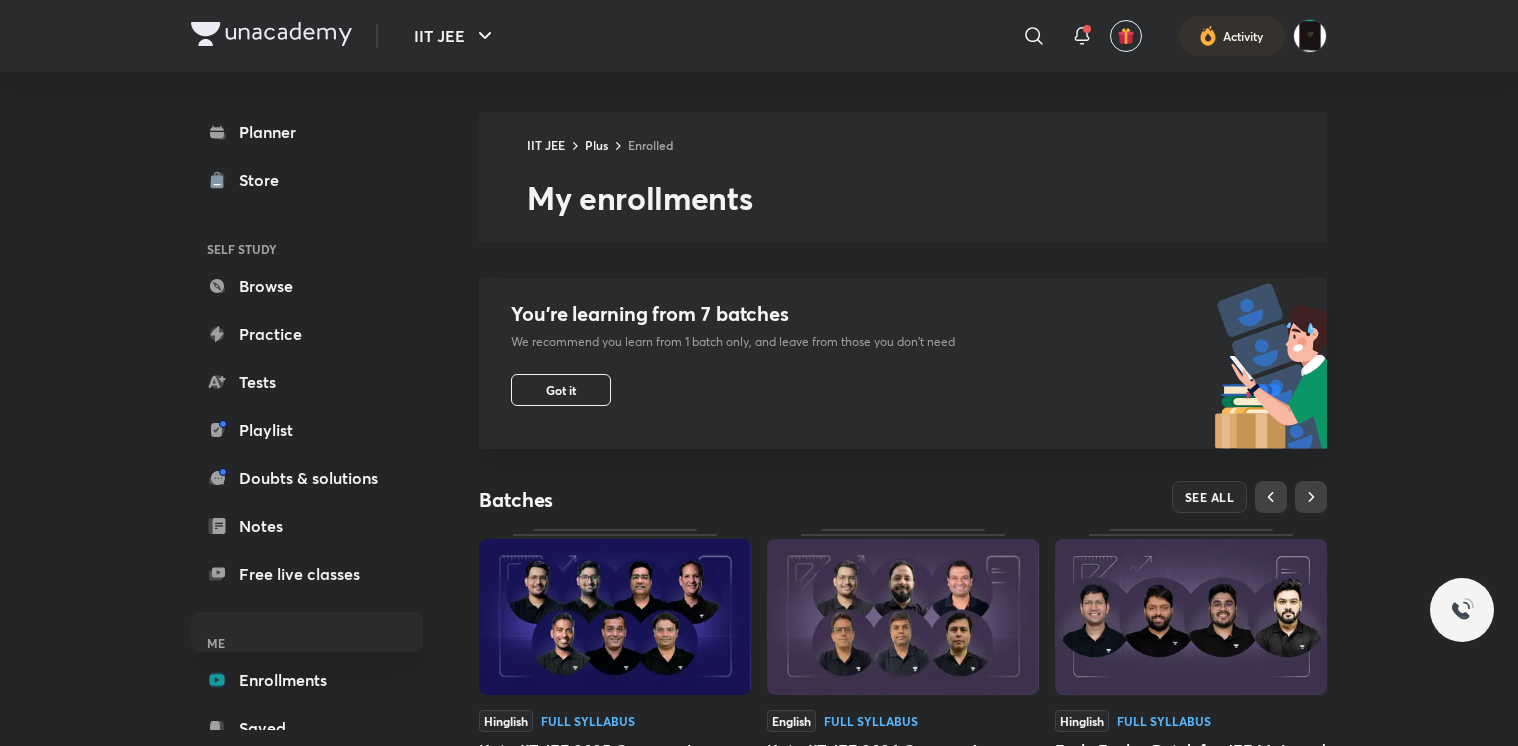 scroll, scrollTop: 383, scrollLeft: 0, axis: vertical 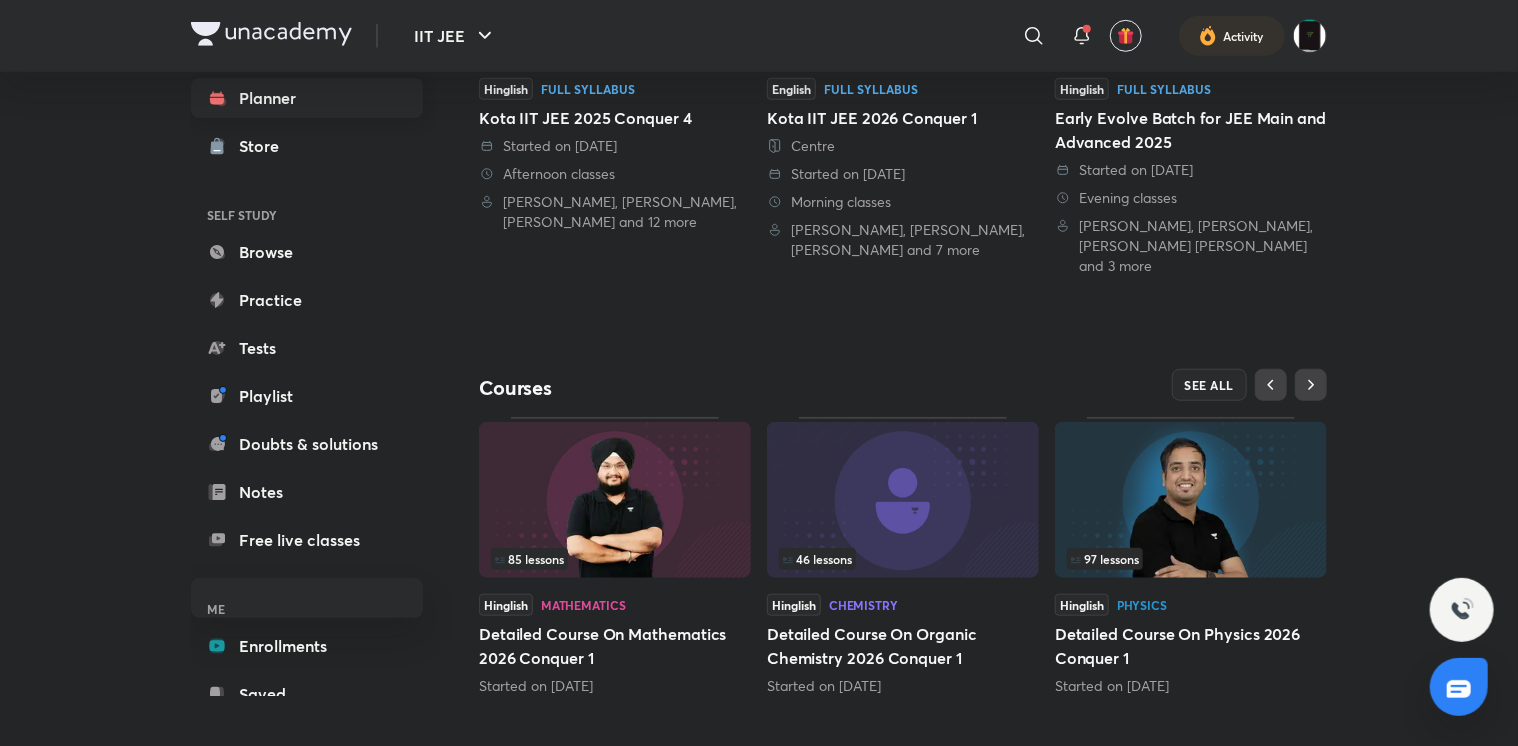 click on "Planner" at bounding box center [307, 98] 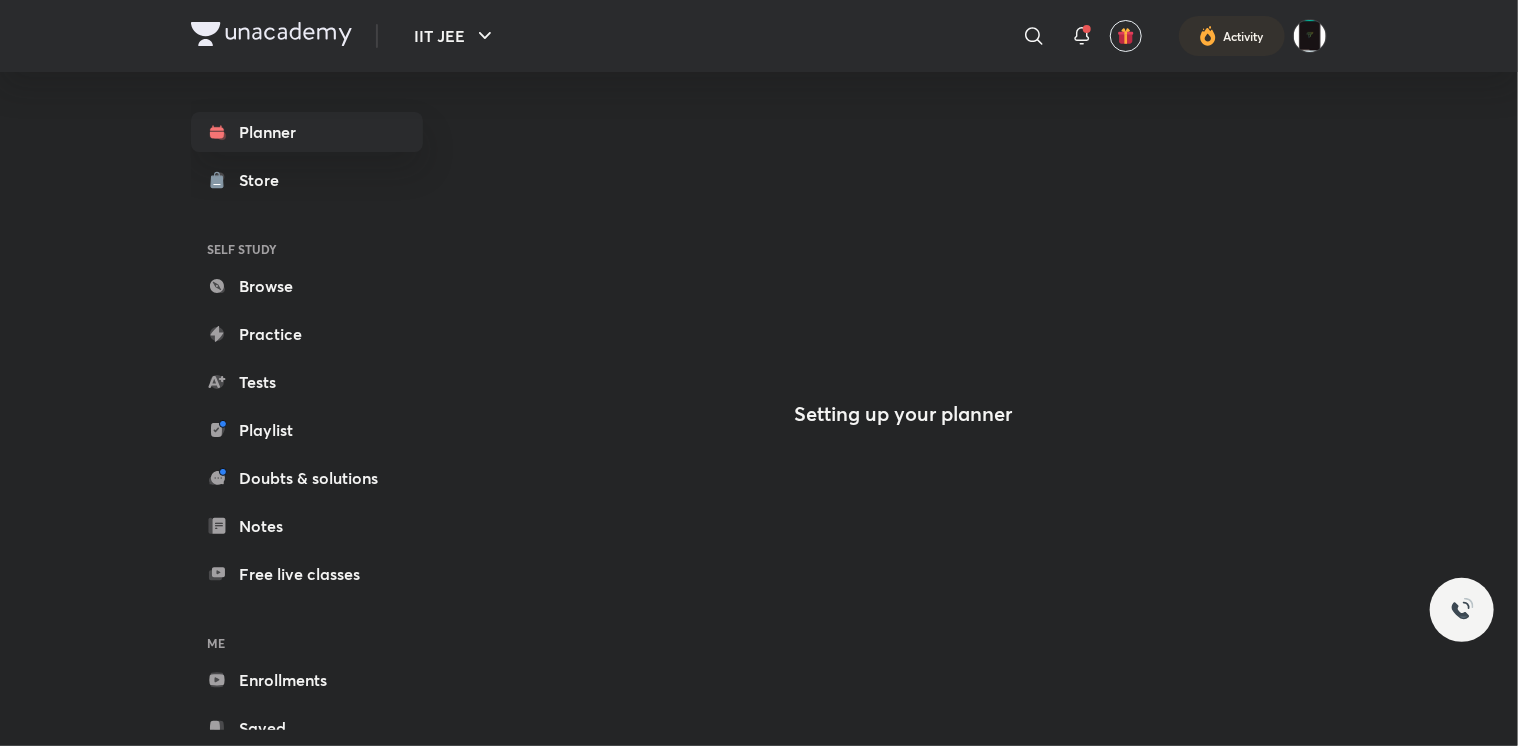 scroll, scrollTop: 0, scrollLeft: 0, axis: both 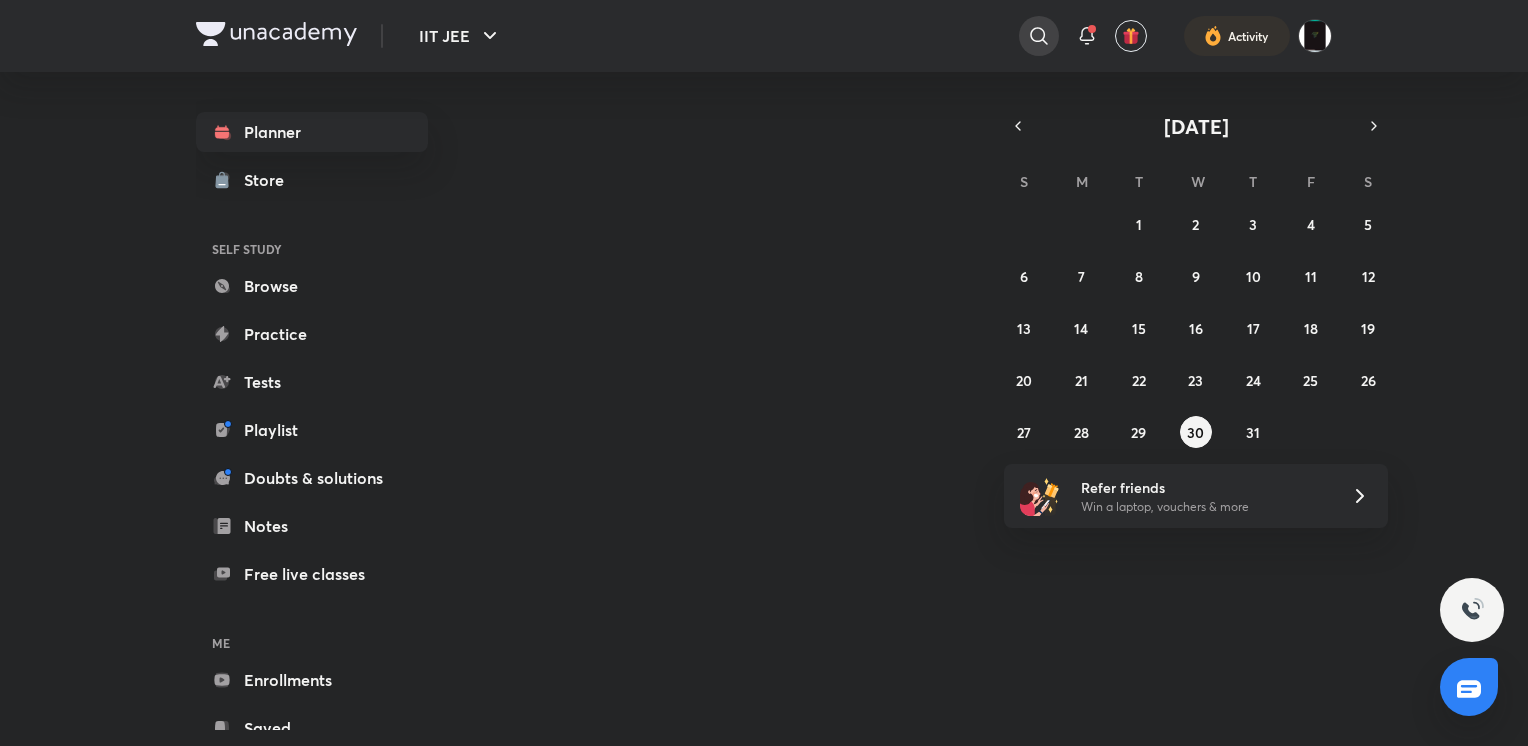 click 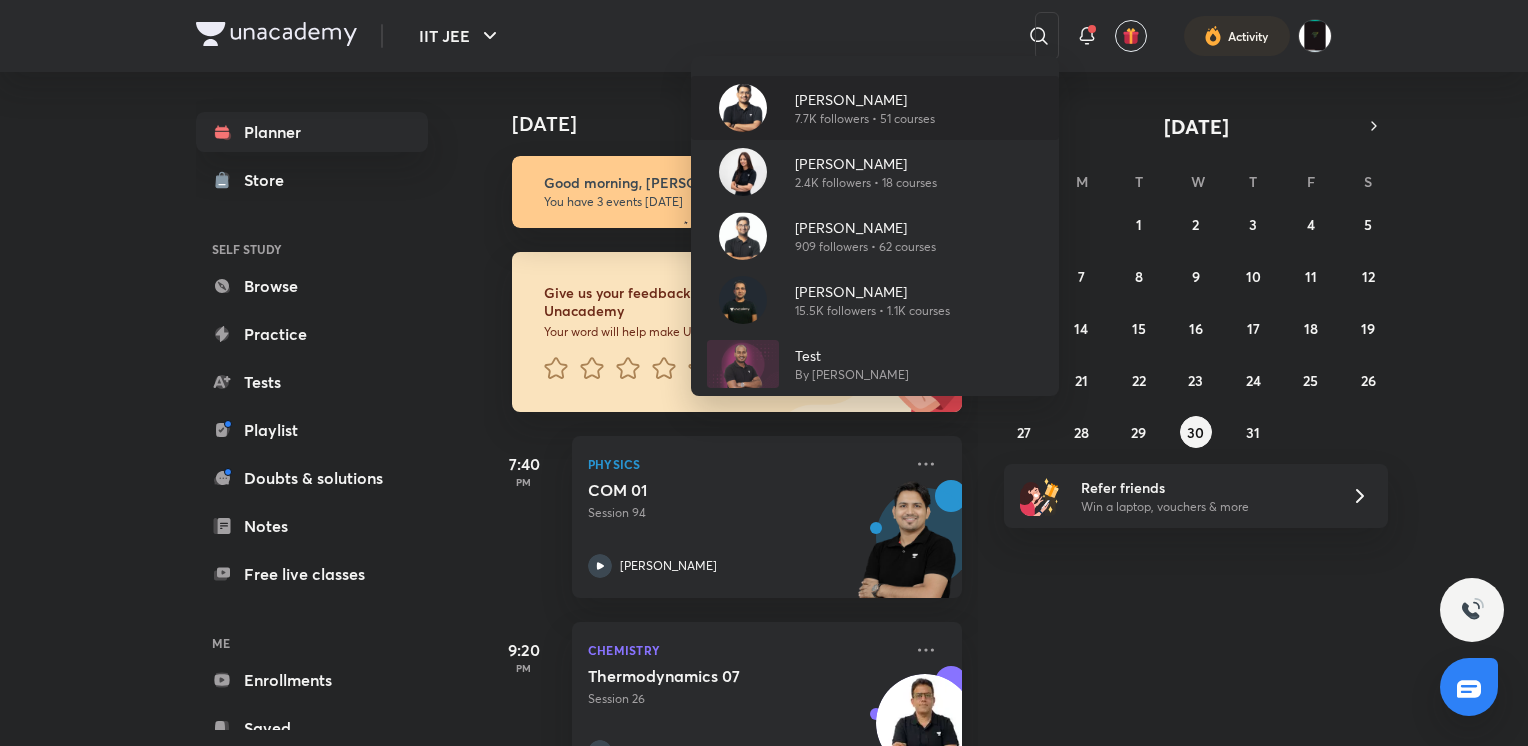 click at bounding box center [743, 108] 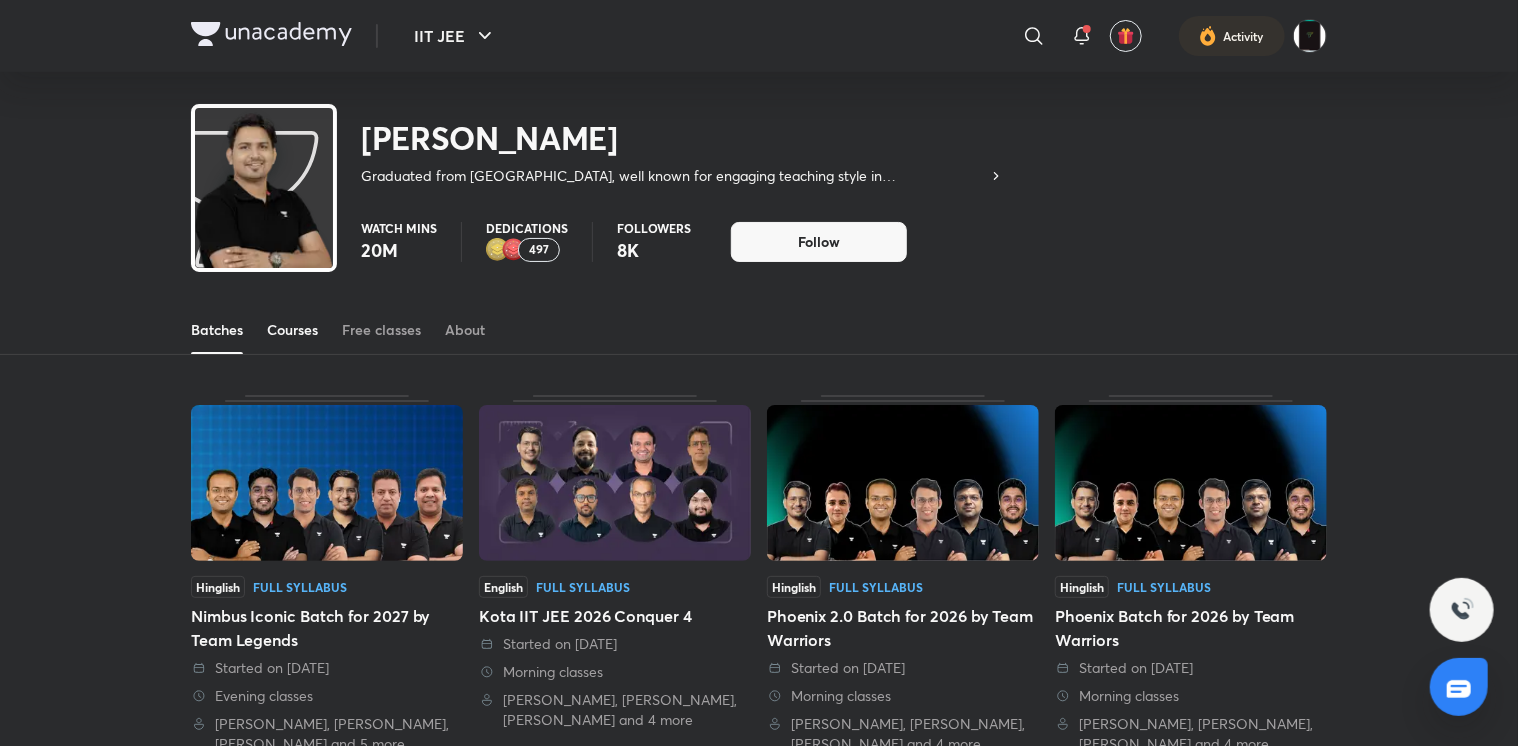 click on "Courses" at bounding box center (292, 330) 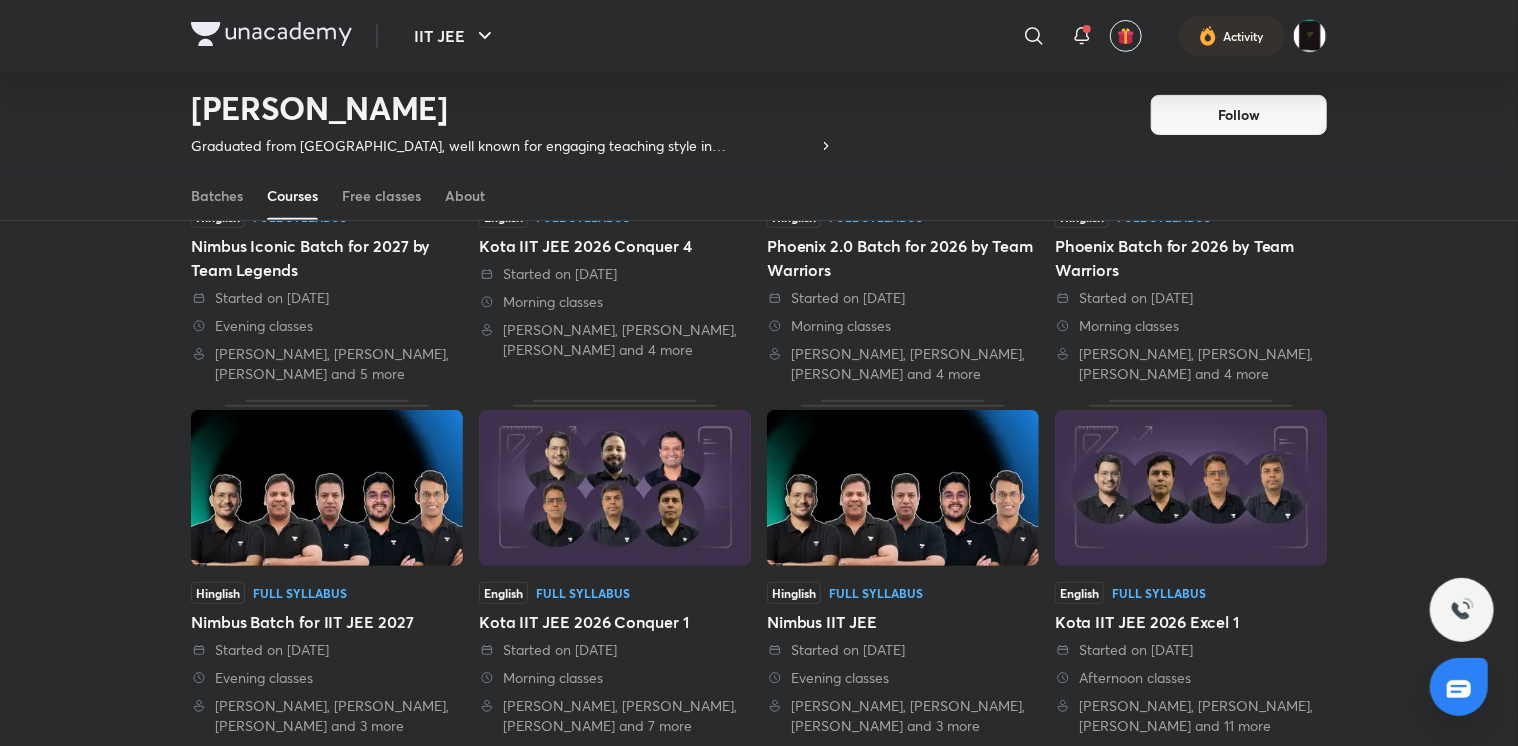 scroll, scrollTop: 312, scrollLeft: 0, axis: vertical 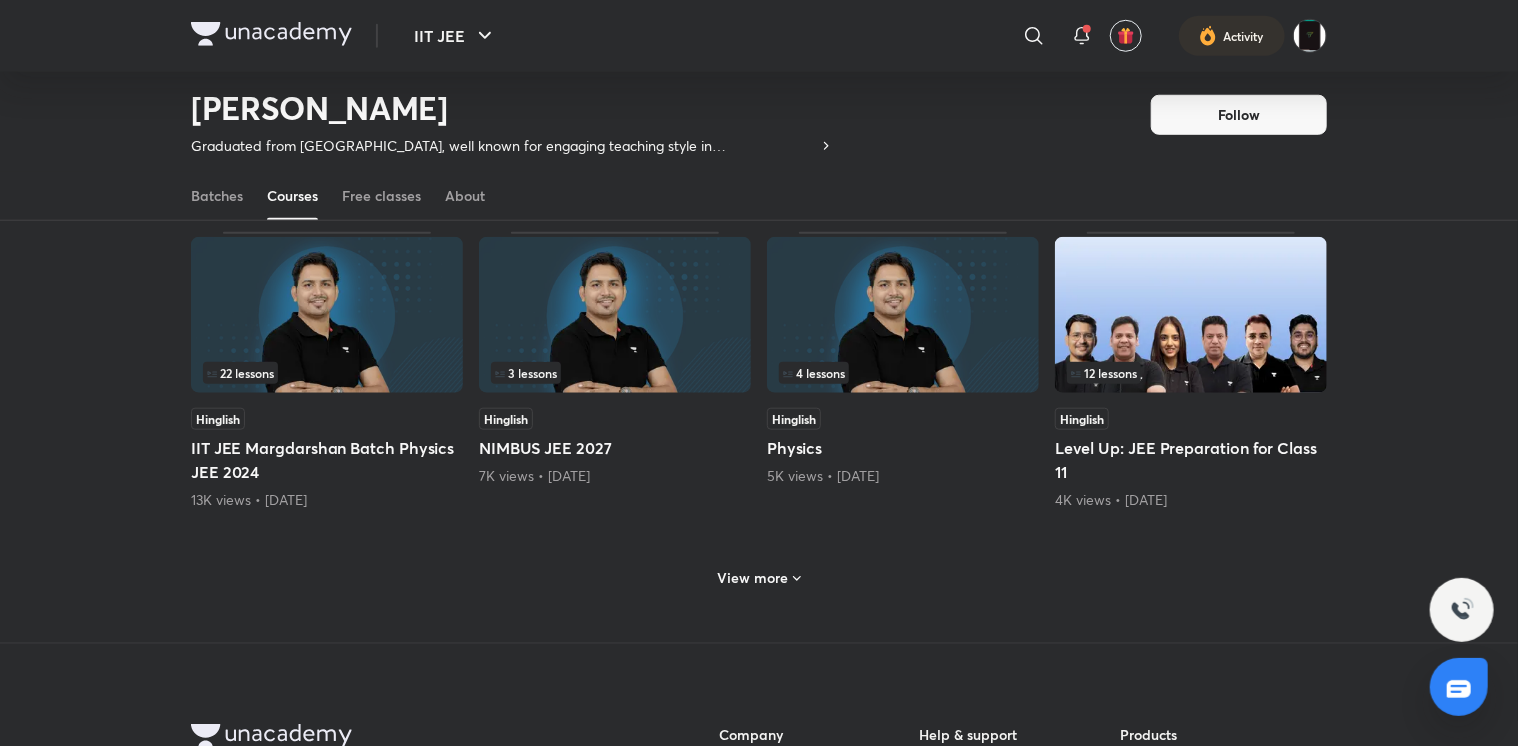 click on "View more" at bounding box center [759, 576] 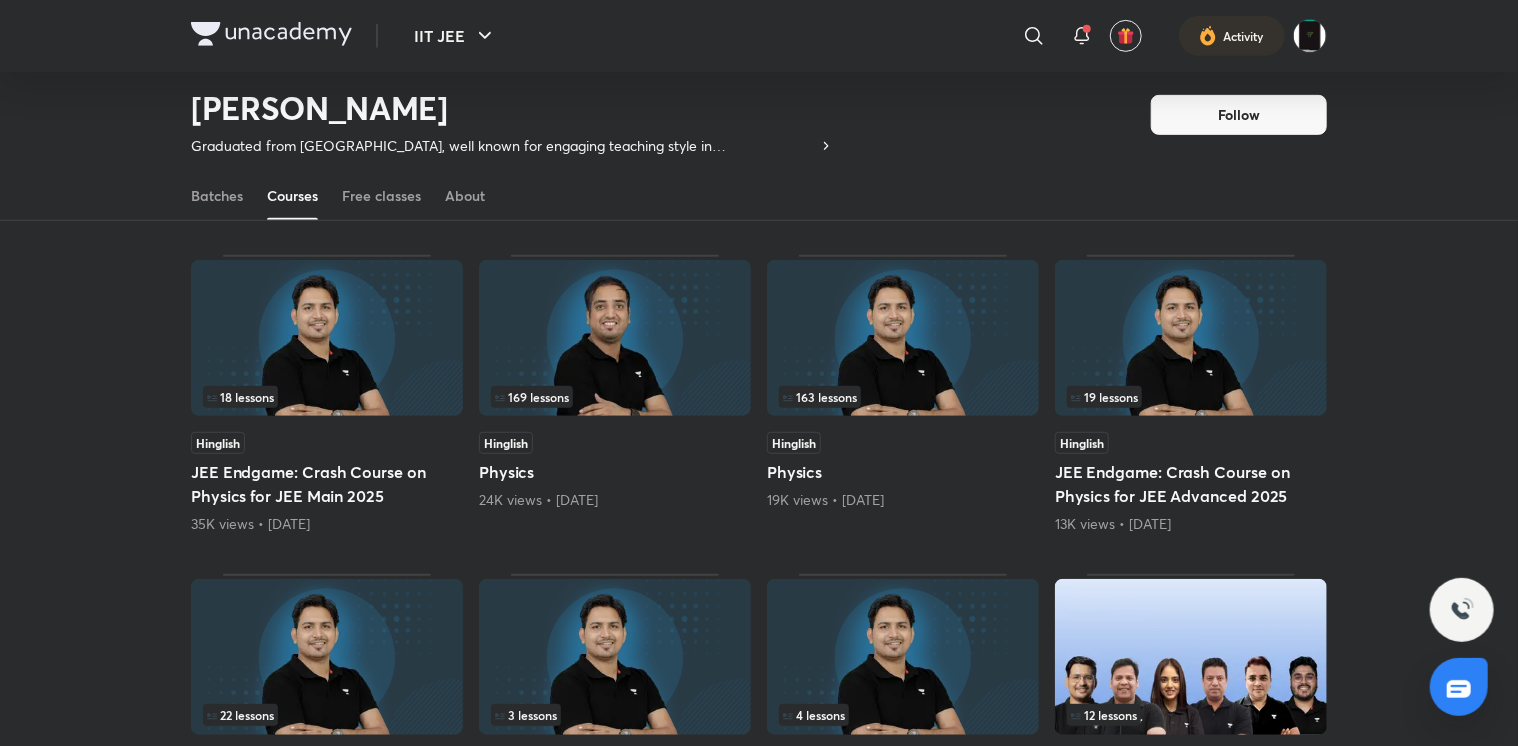 scroll, scrollTop: 105, scrollLeft: 0, axis: vertical 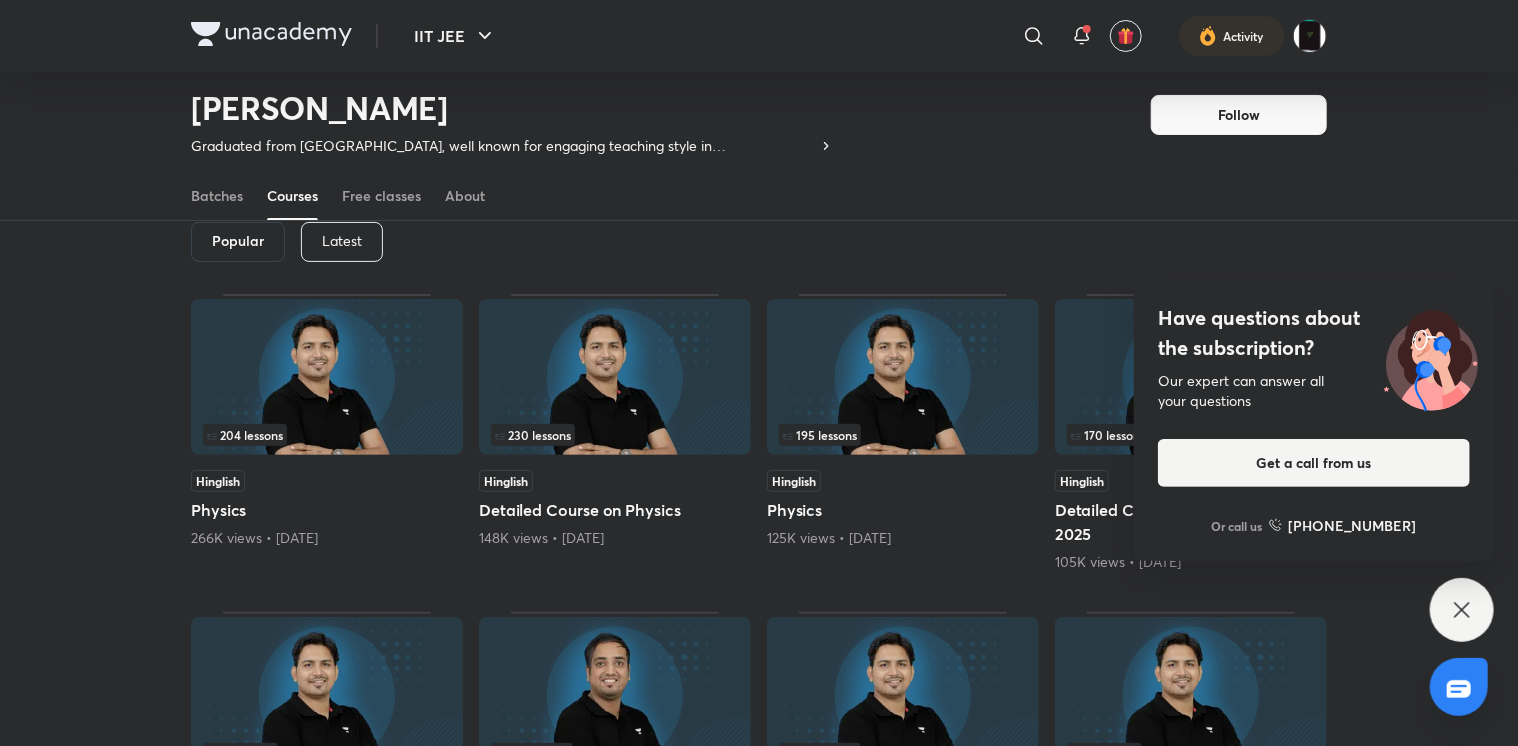 click on "Have questions about the subscription? Our expert can answer all your questions Get a call from us Or call us [PHONE_NUMBER]" at bounding box center (1462, 610) 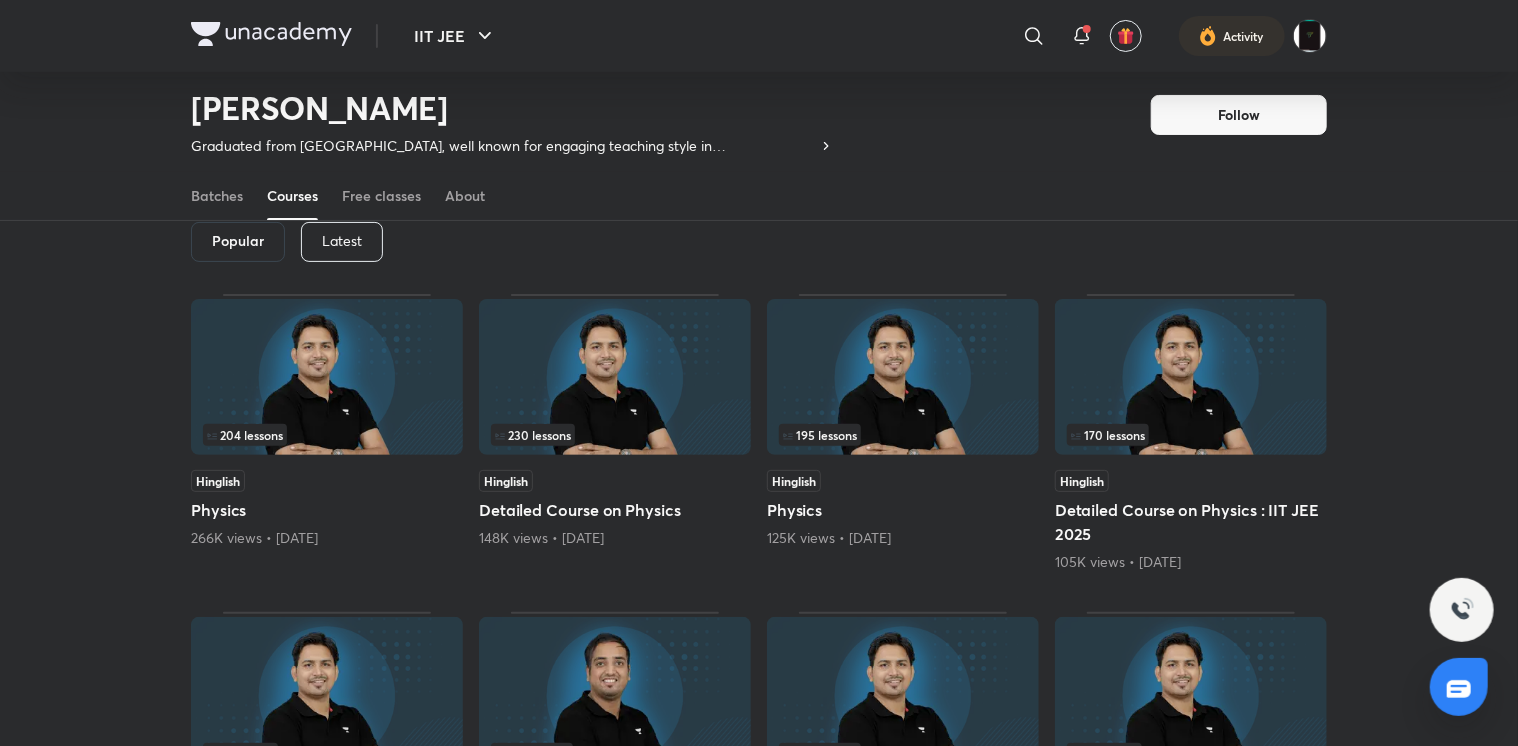 click at bounding box center (615, 377) 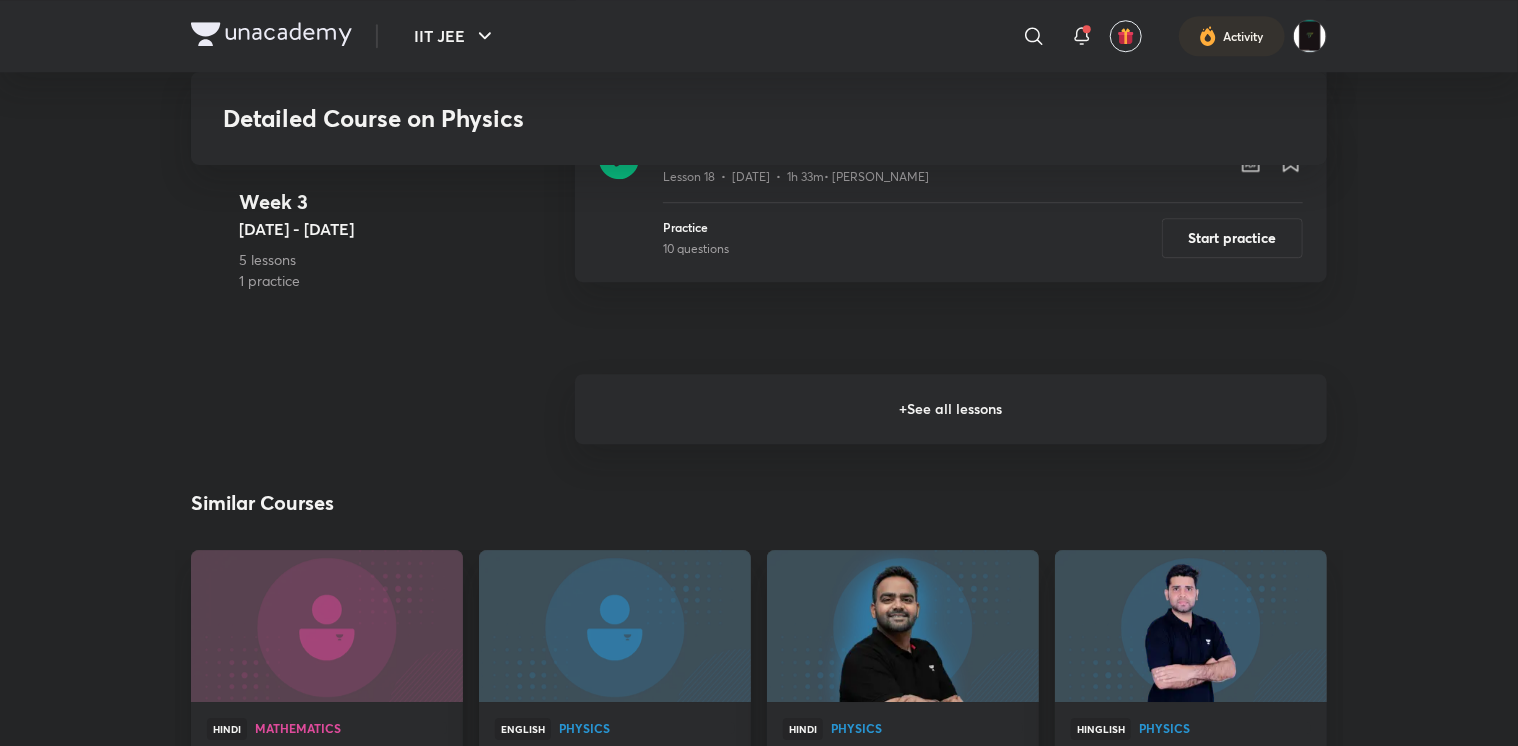 scroll, scrollTop: 2876, scrollLeft: 0, axis: vertical 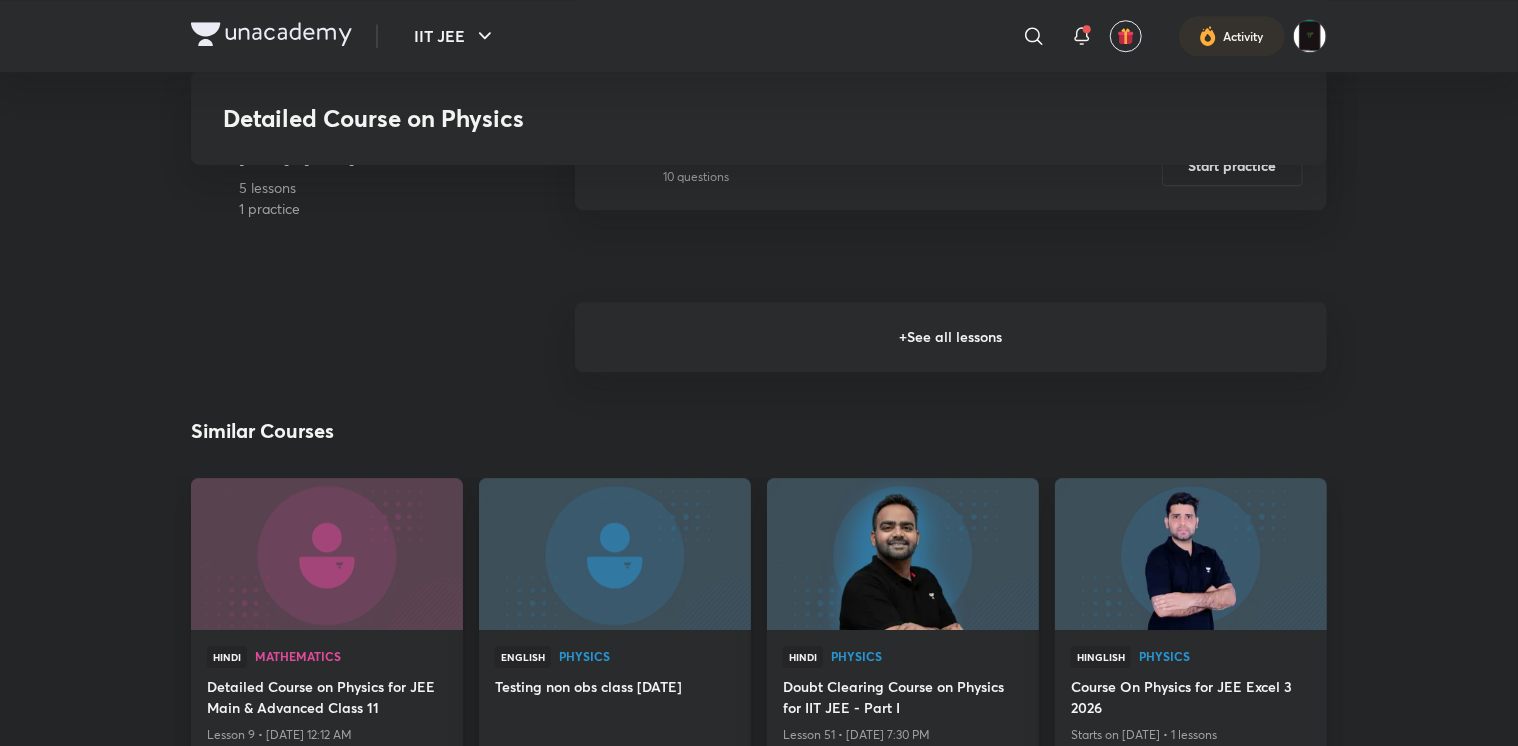 click on "+  See all lessons" at bounding box center (951, 337) 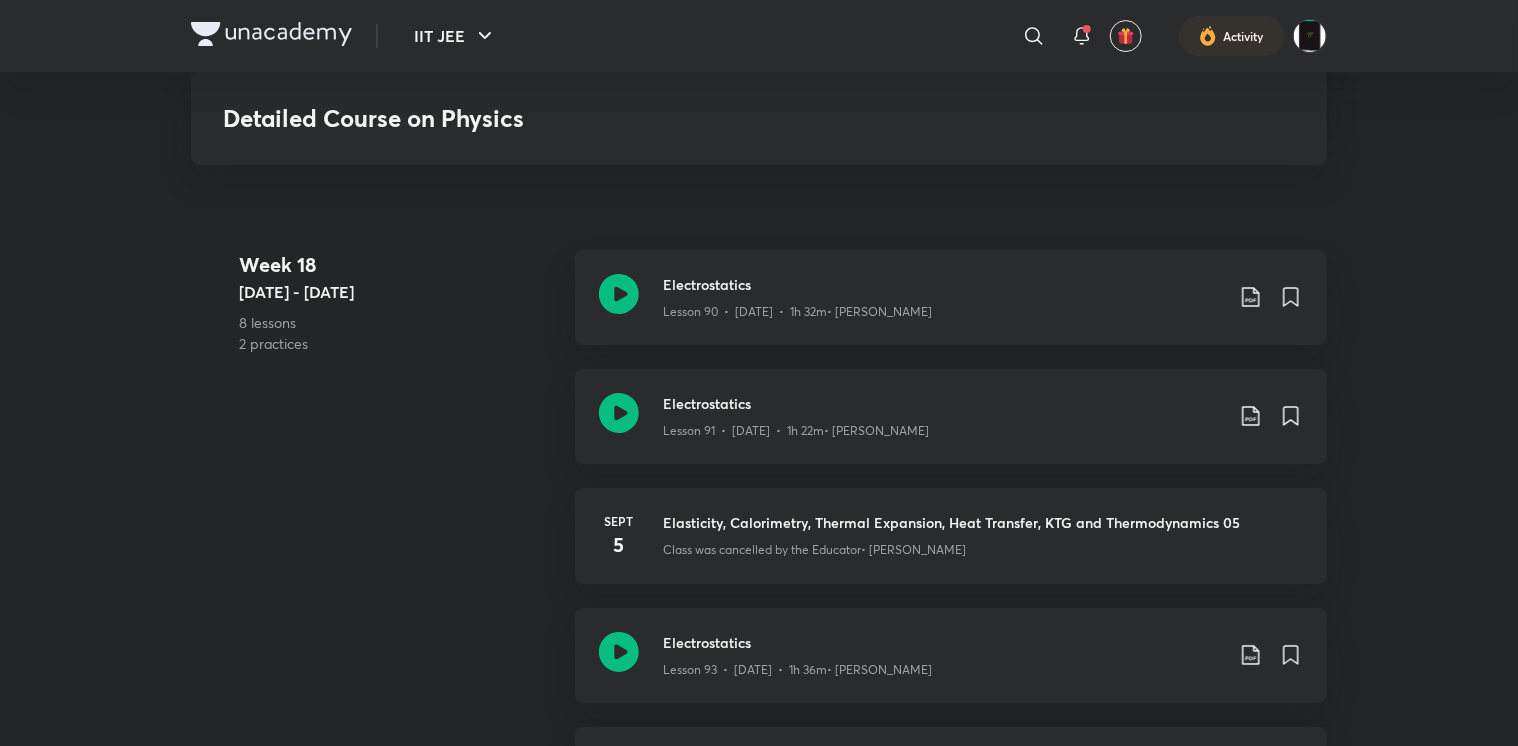 scroll, scrollTop: 14937, scrollLeft: 0, axis: vertical 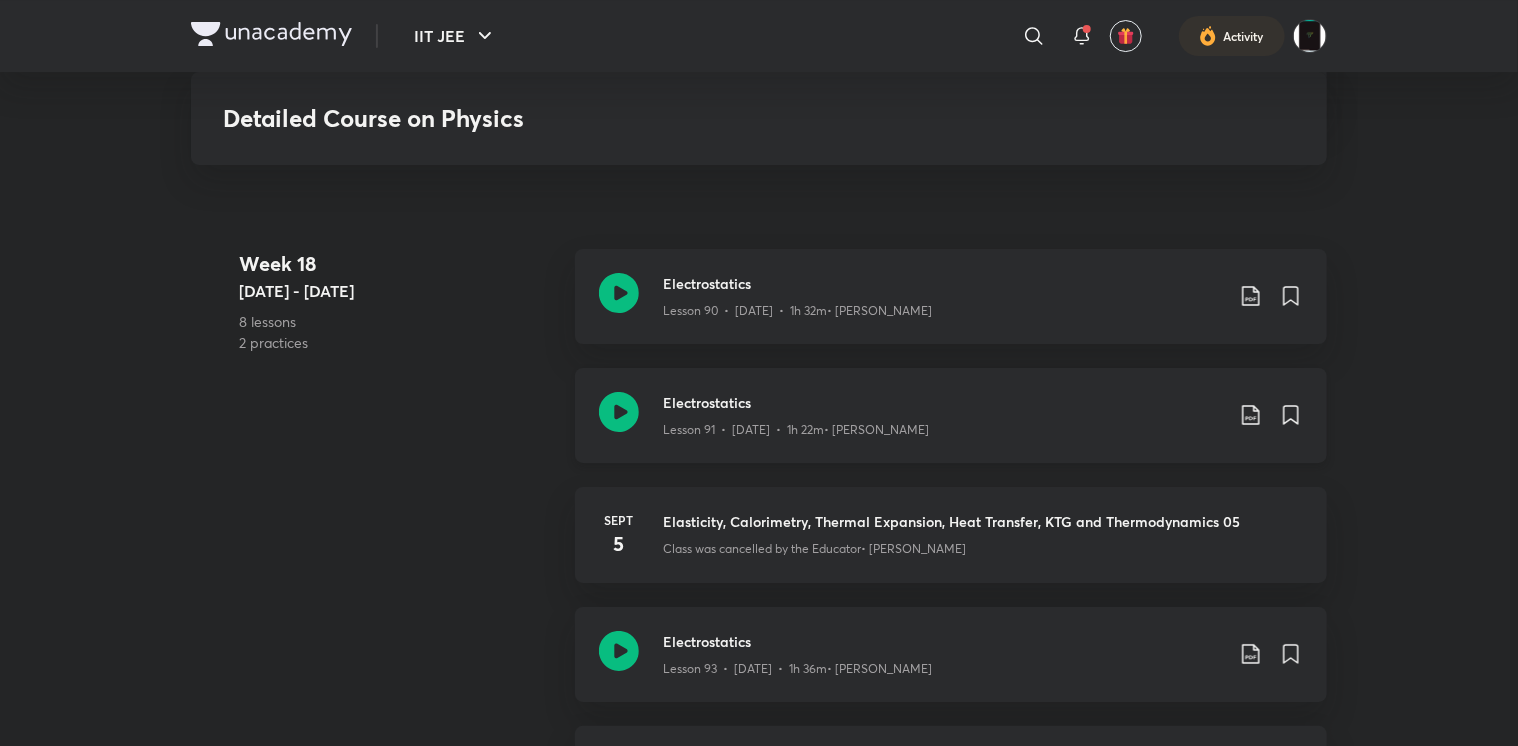 click on "Electrostatics Lesson 91  •  [DATE]  •  1h 22m    •  [PERSON_NAME]" at bounding box center (951, 415) 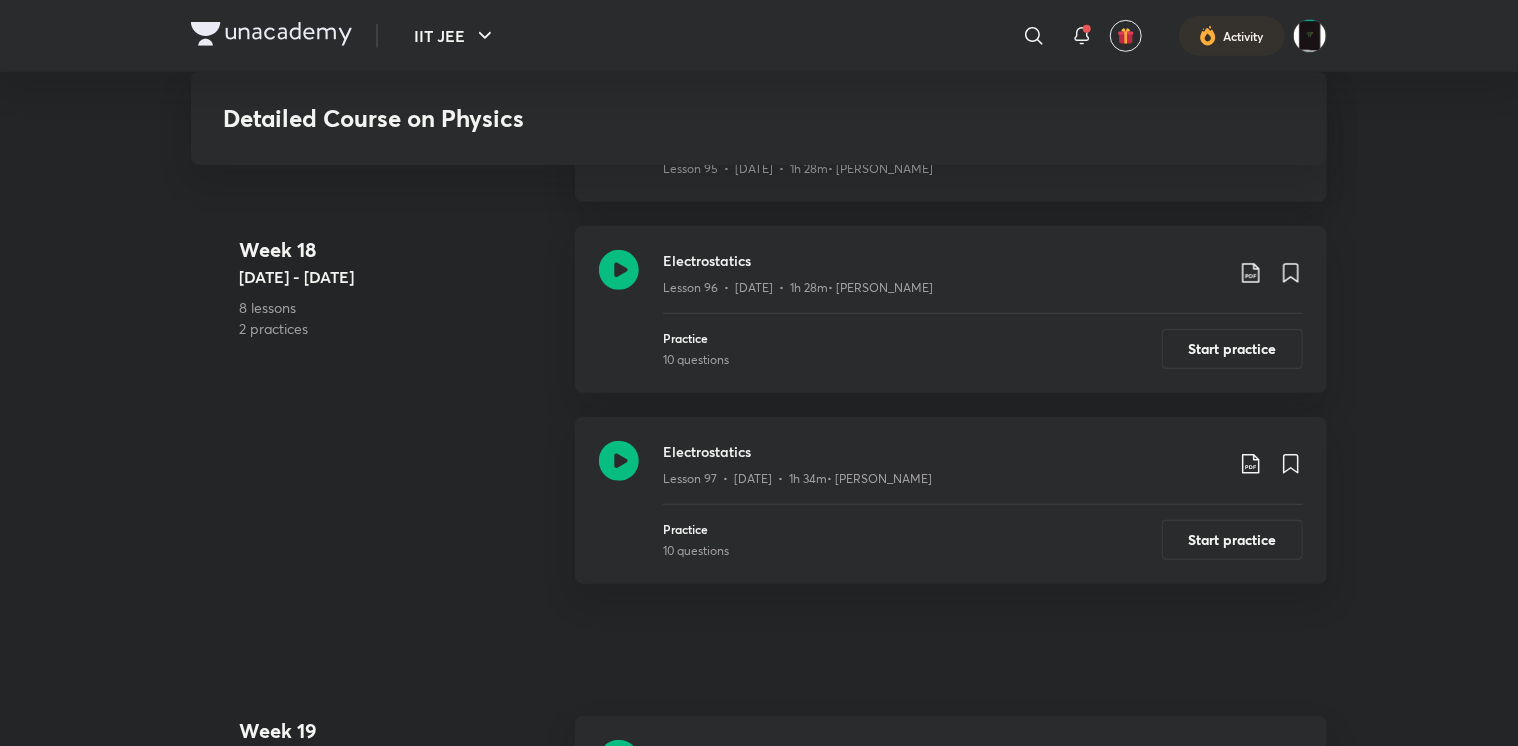 scroll, scrollTop: 15966, scrollLeft: 0, axis: vertical 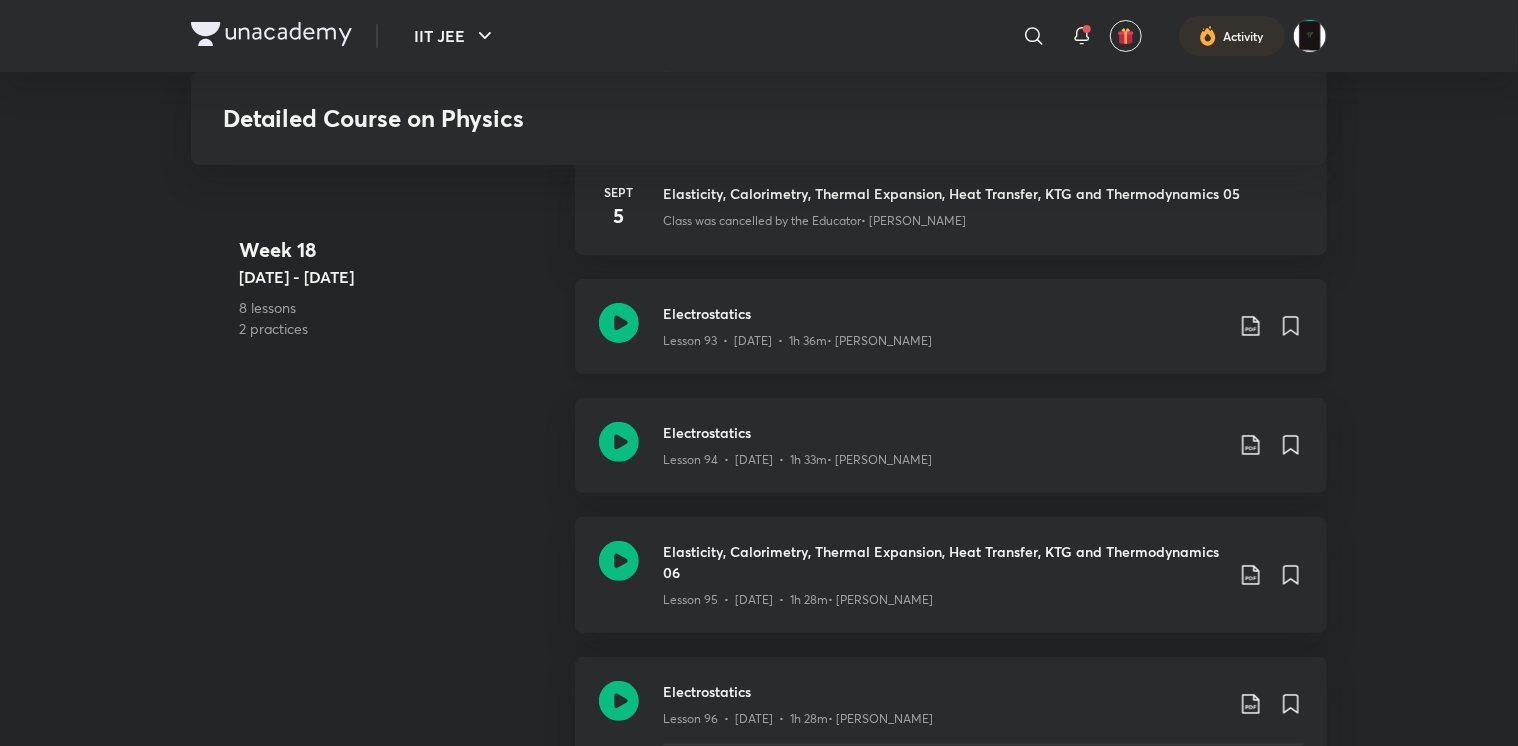 click 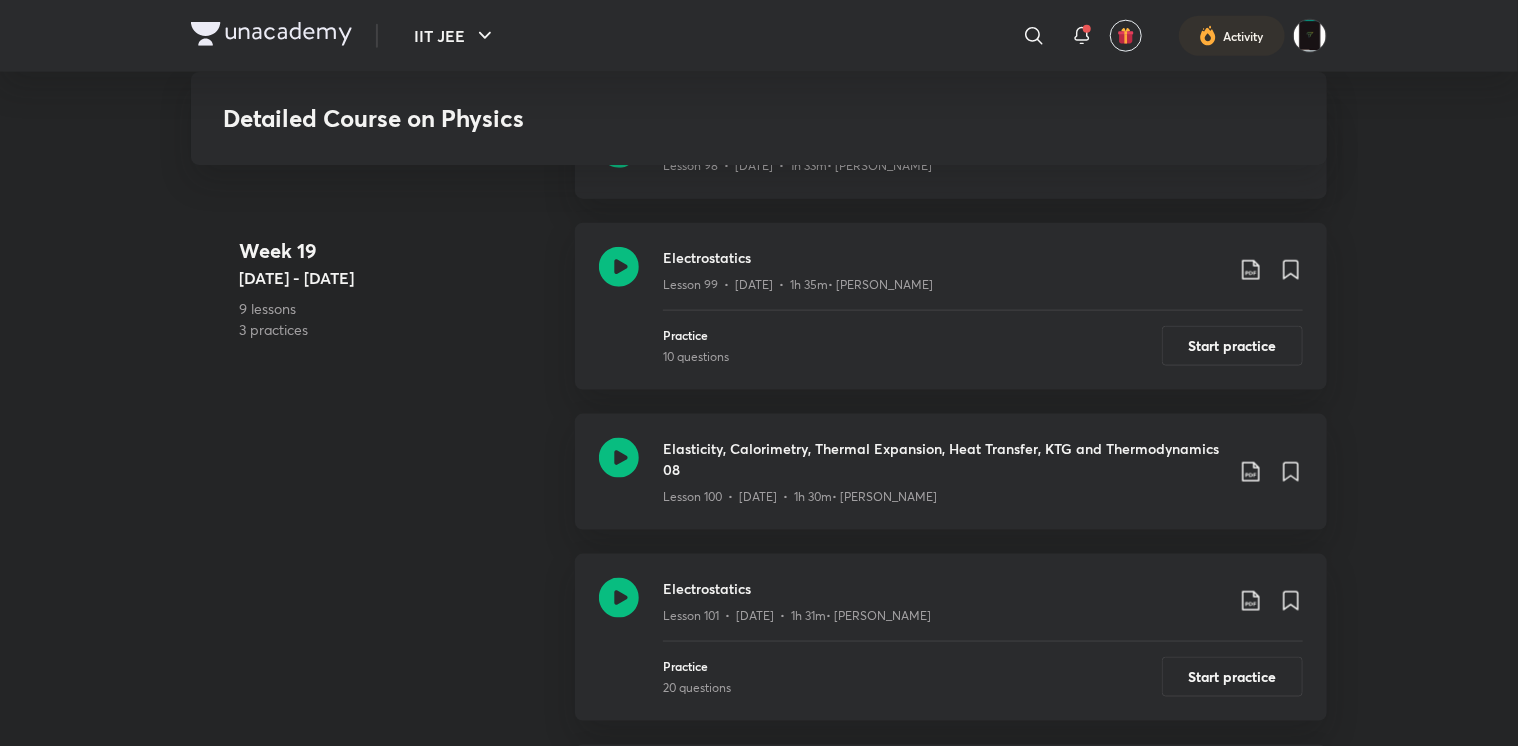 scroll, scrollTop: 16329, scrollLeft: 0, axis: vertical 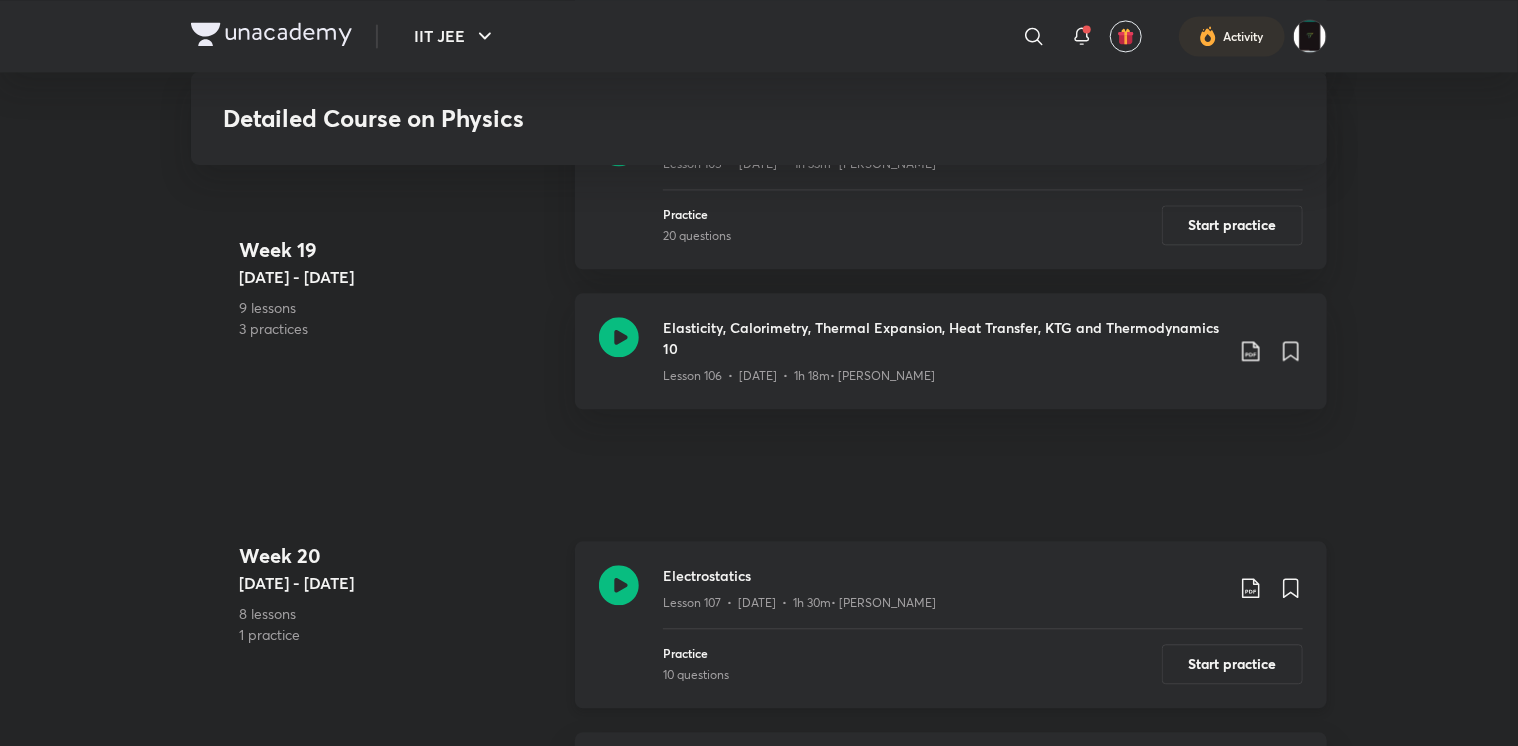 click on "Electrostatics" at bounding box center (943, 575) 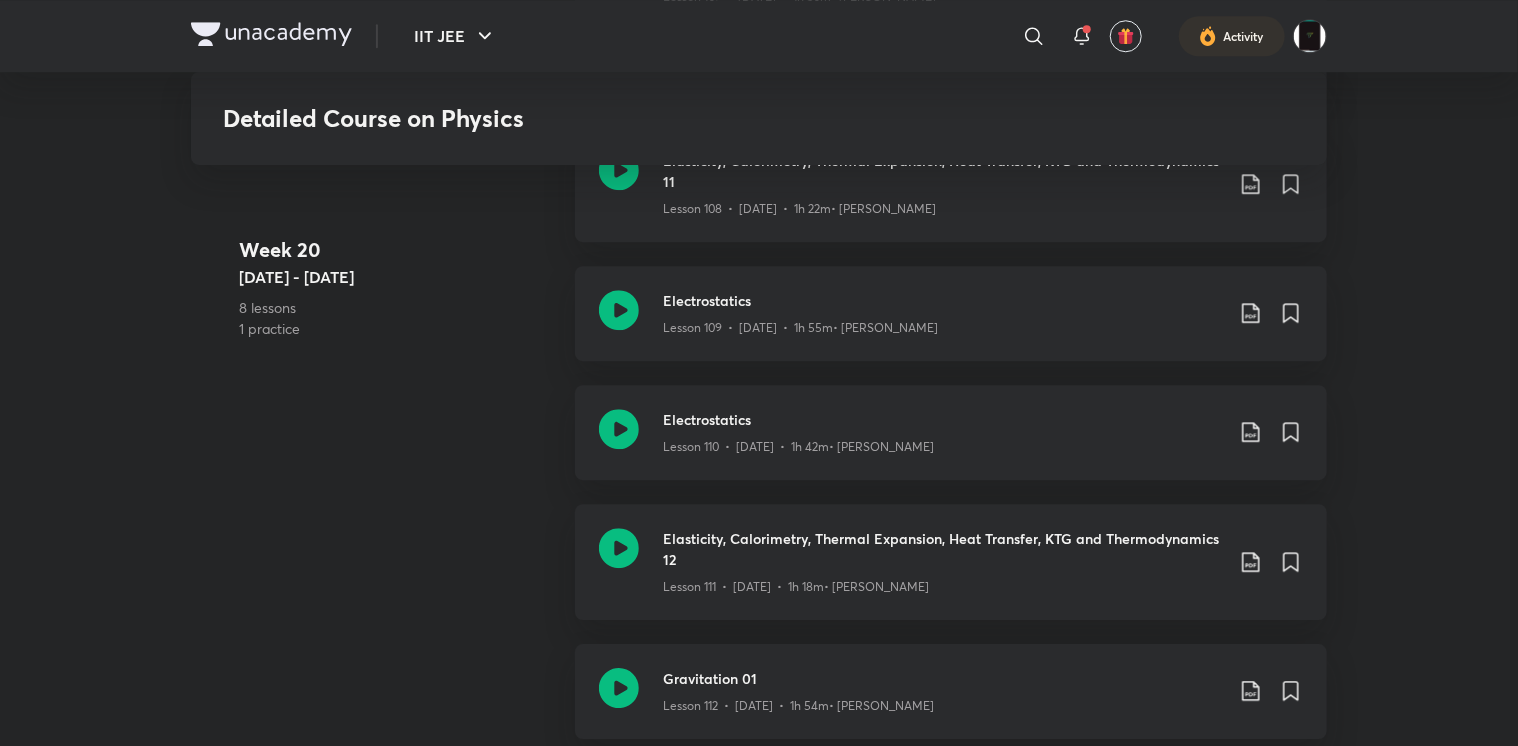 scroll, scrollTop: 17944, scrollLeft: 0, axis: vertical 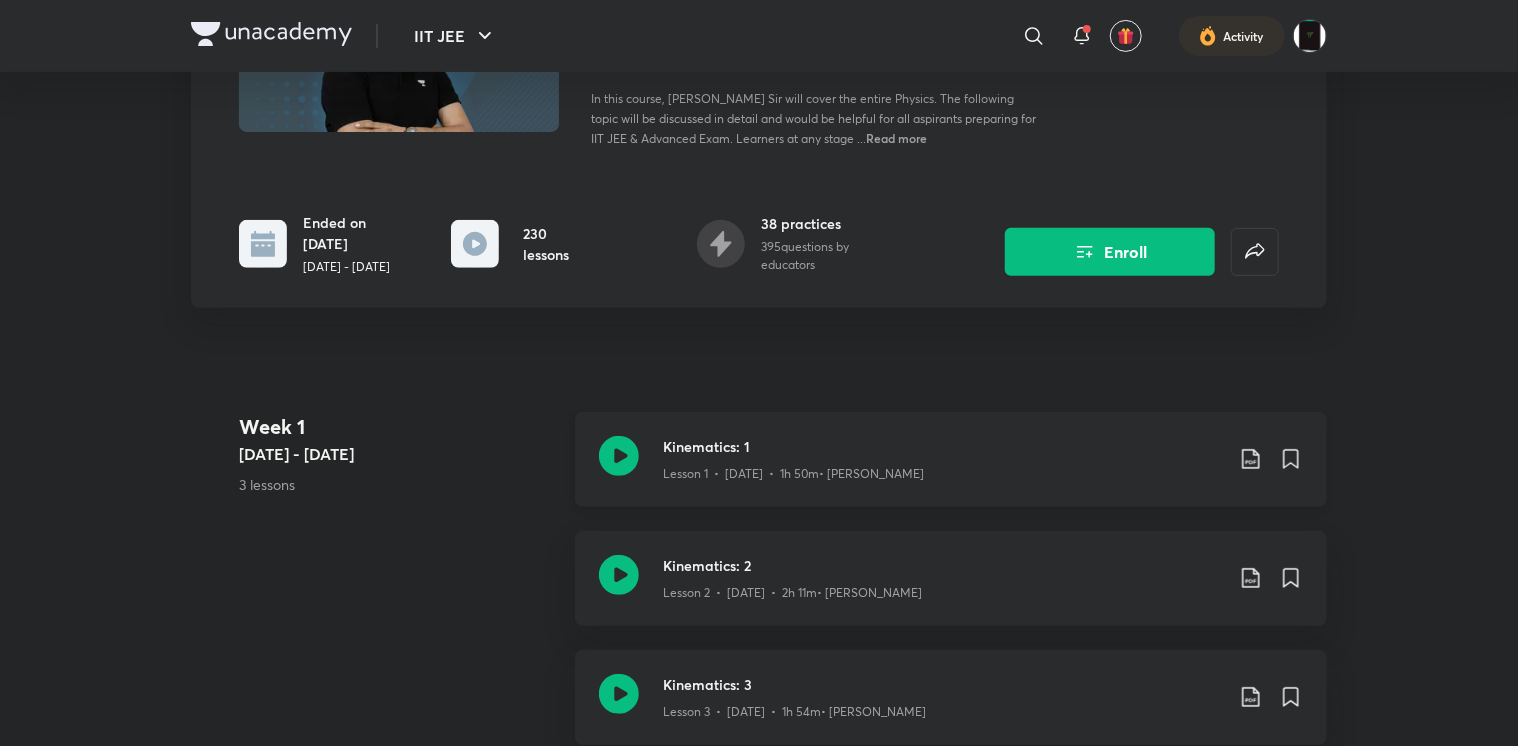 click 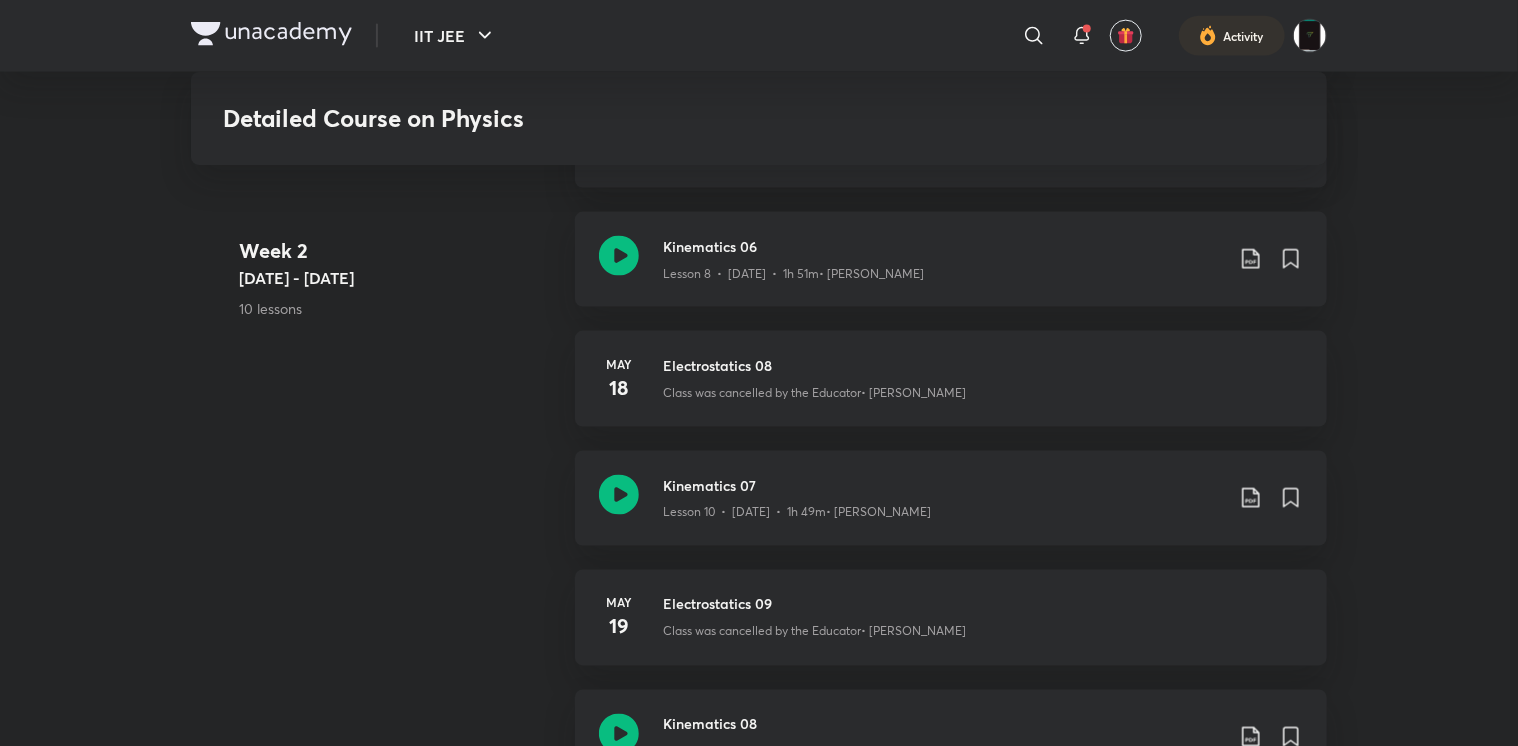 scroll, scrollTop: 1483, scrollLeft: 0, axis: vertical 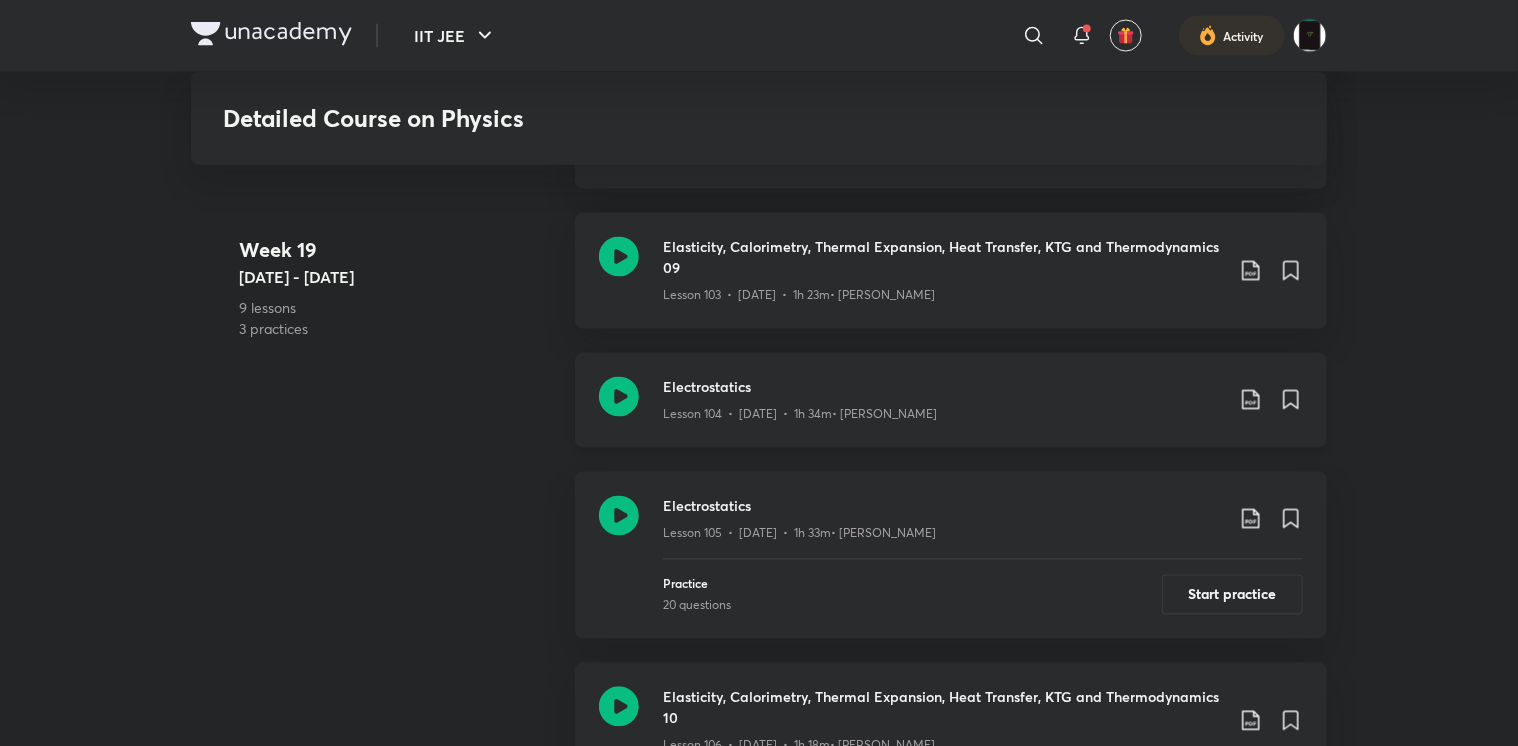 click 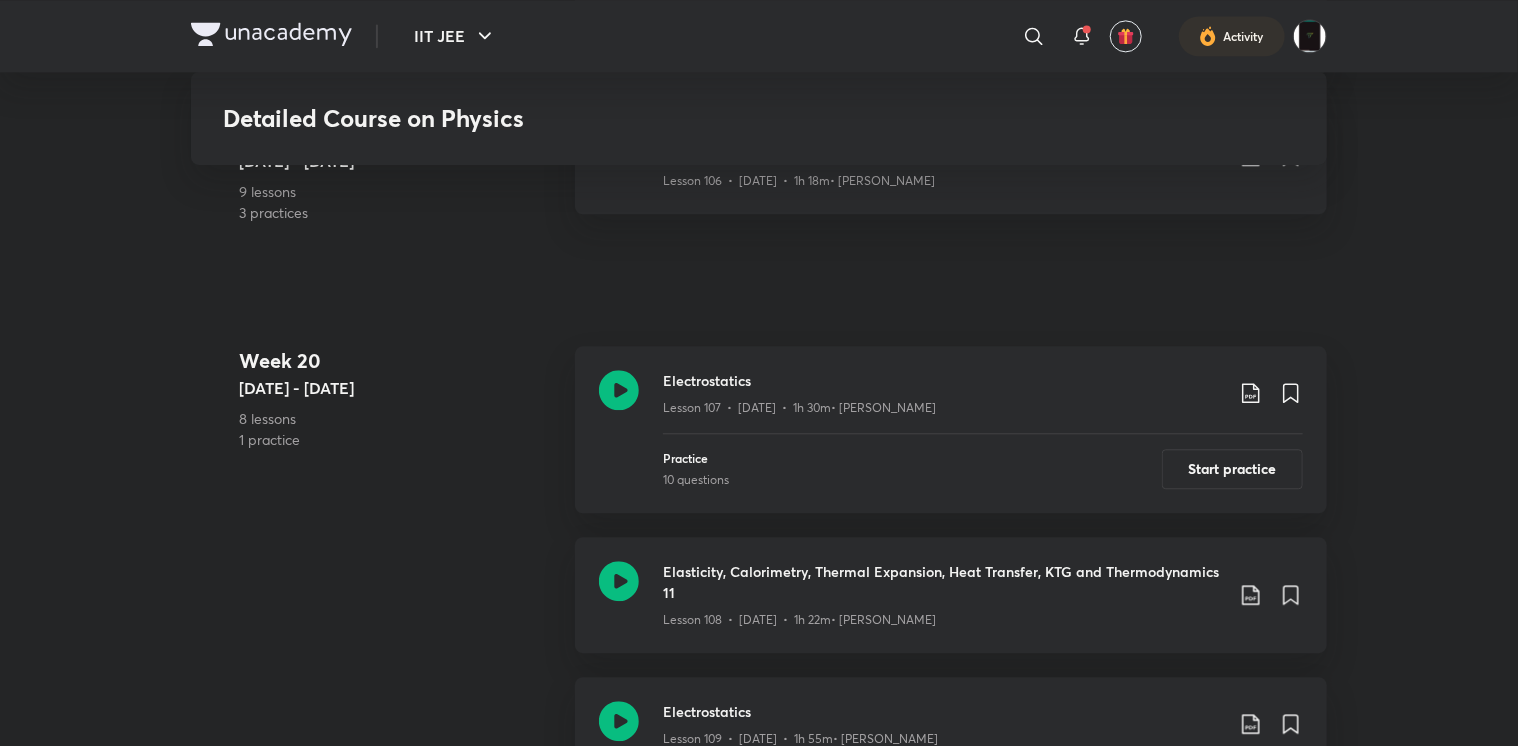 scroll, scrollTop: 17720, scrollLeft: 0, axis: vertical 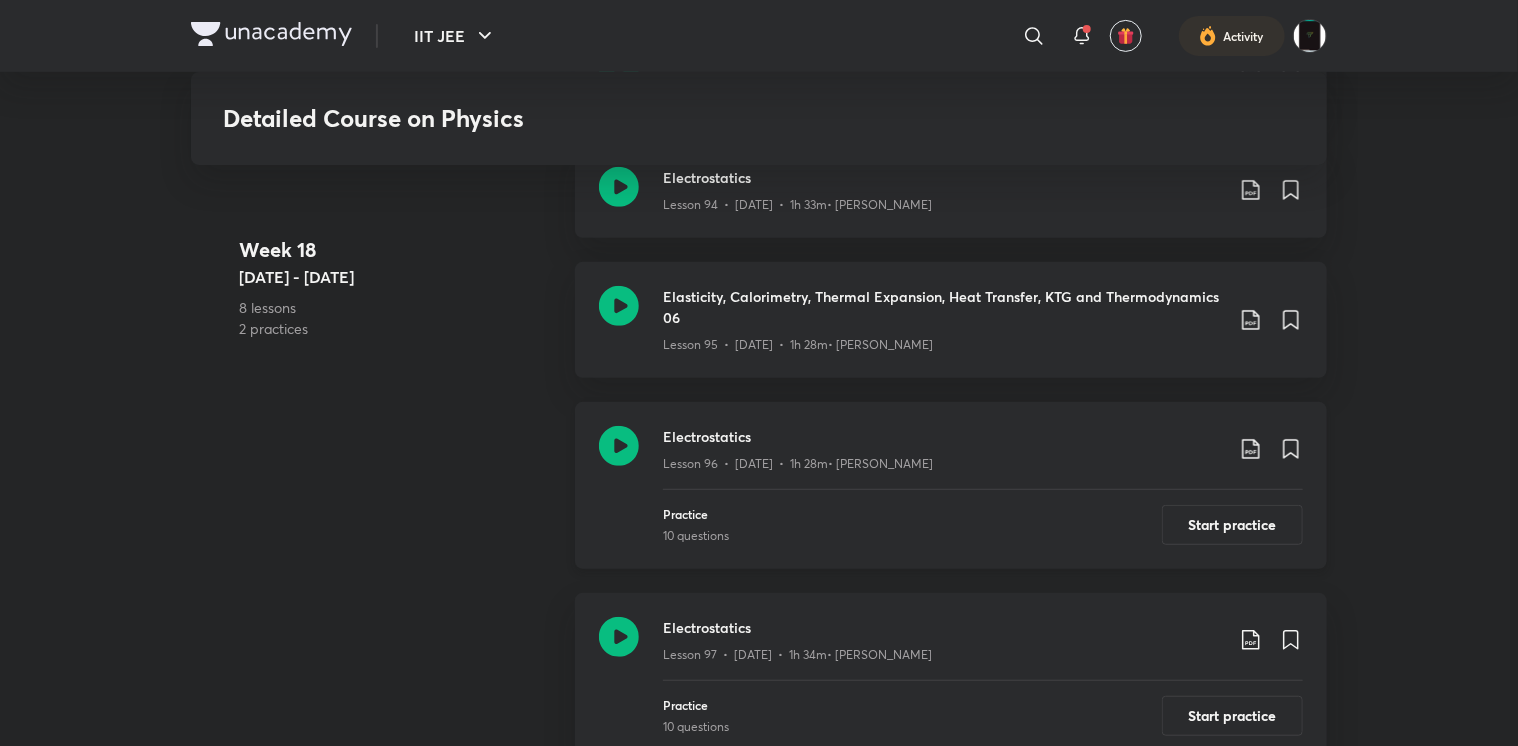 click 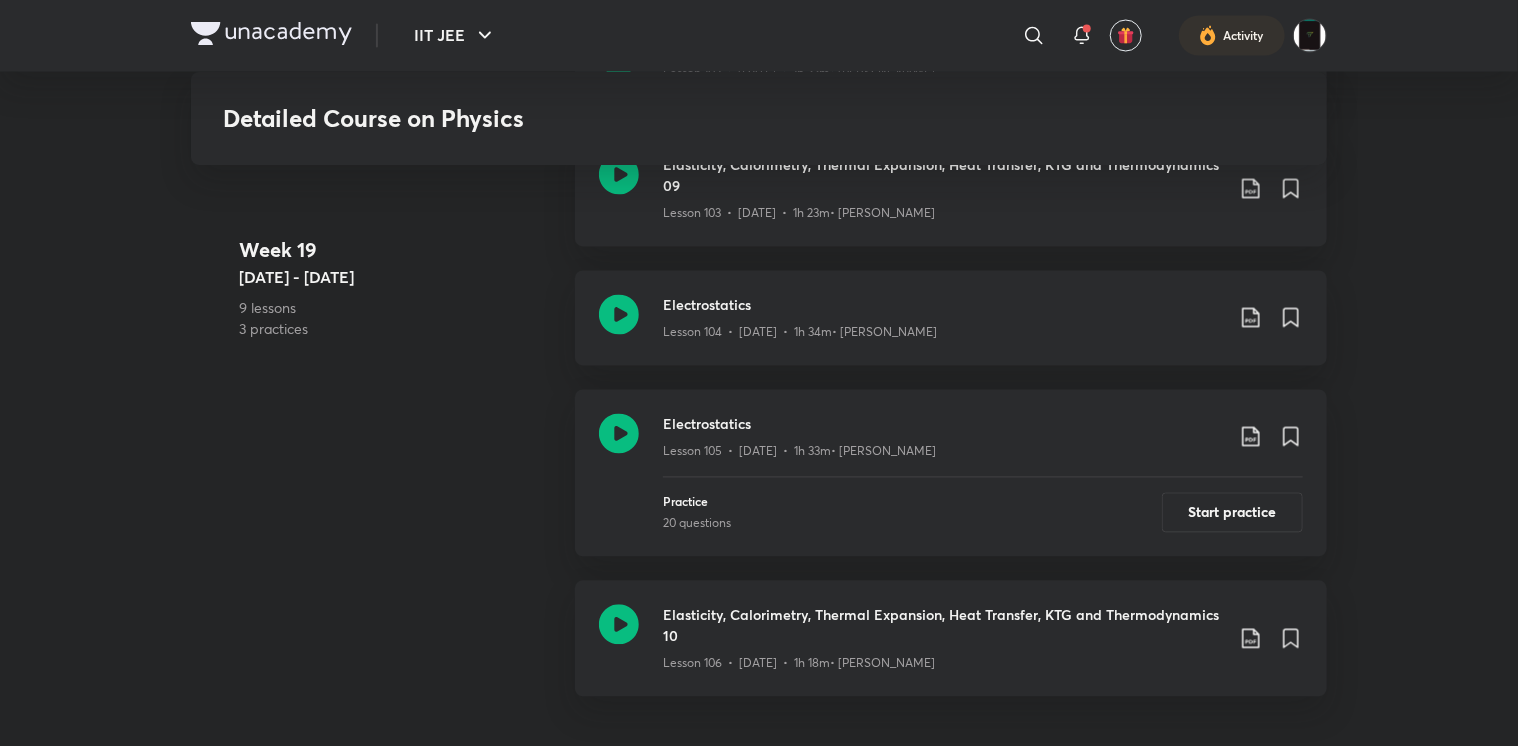 scroll, scrollTop: 17199, scrollLeft: 0, axis: vertical 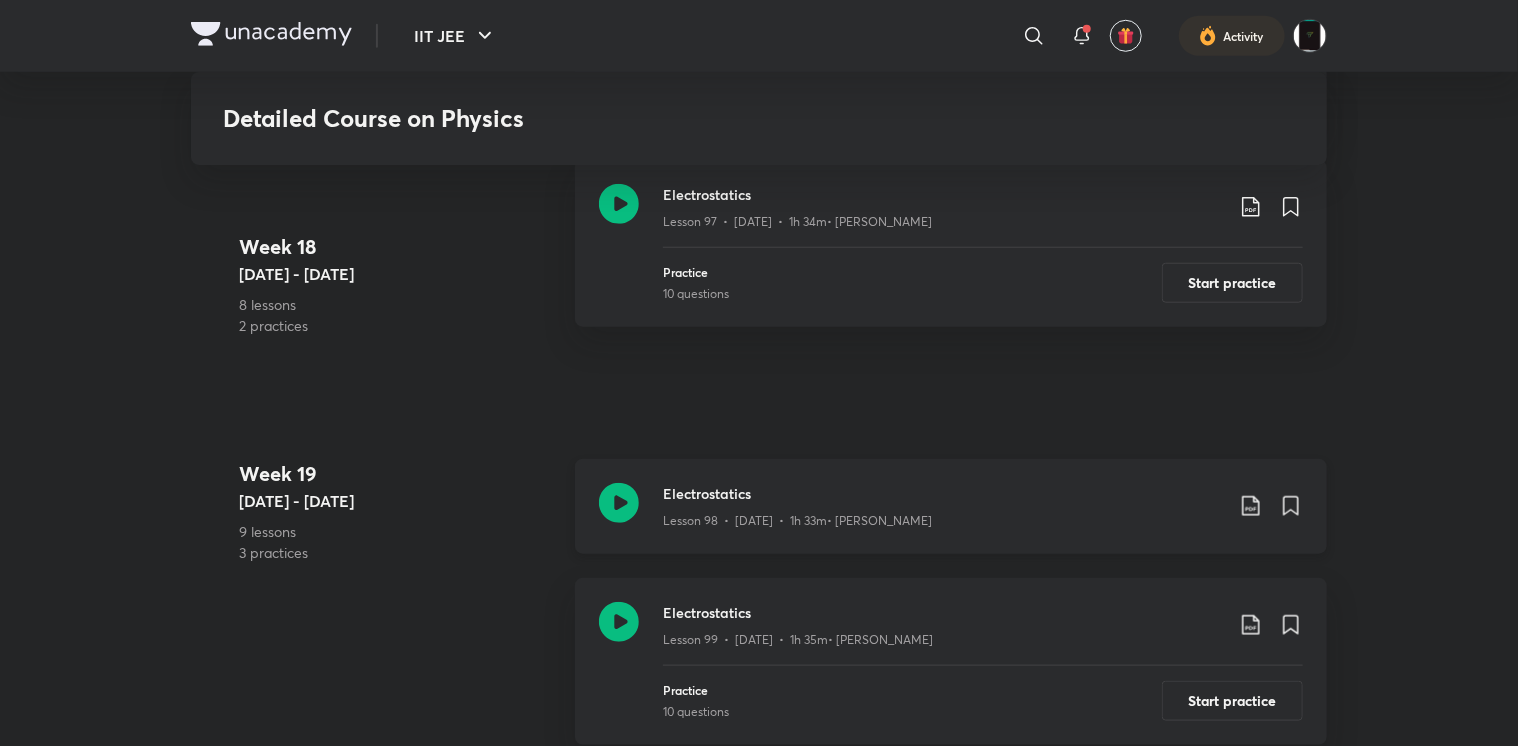 click 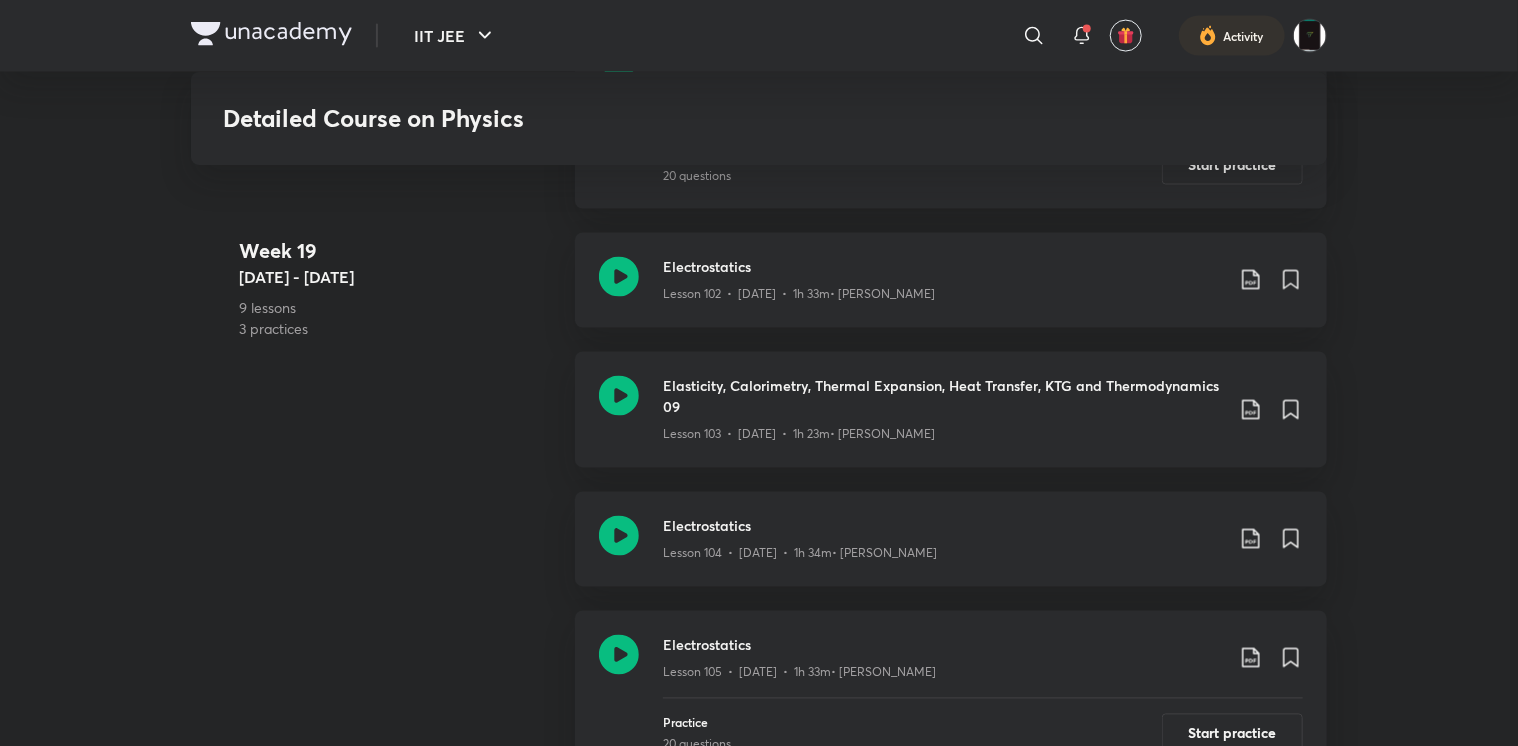 scroll, scrollTop: 16827, scrollLeft: 0, axis: vertical 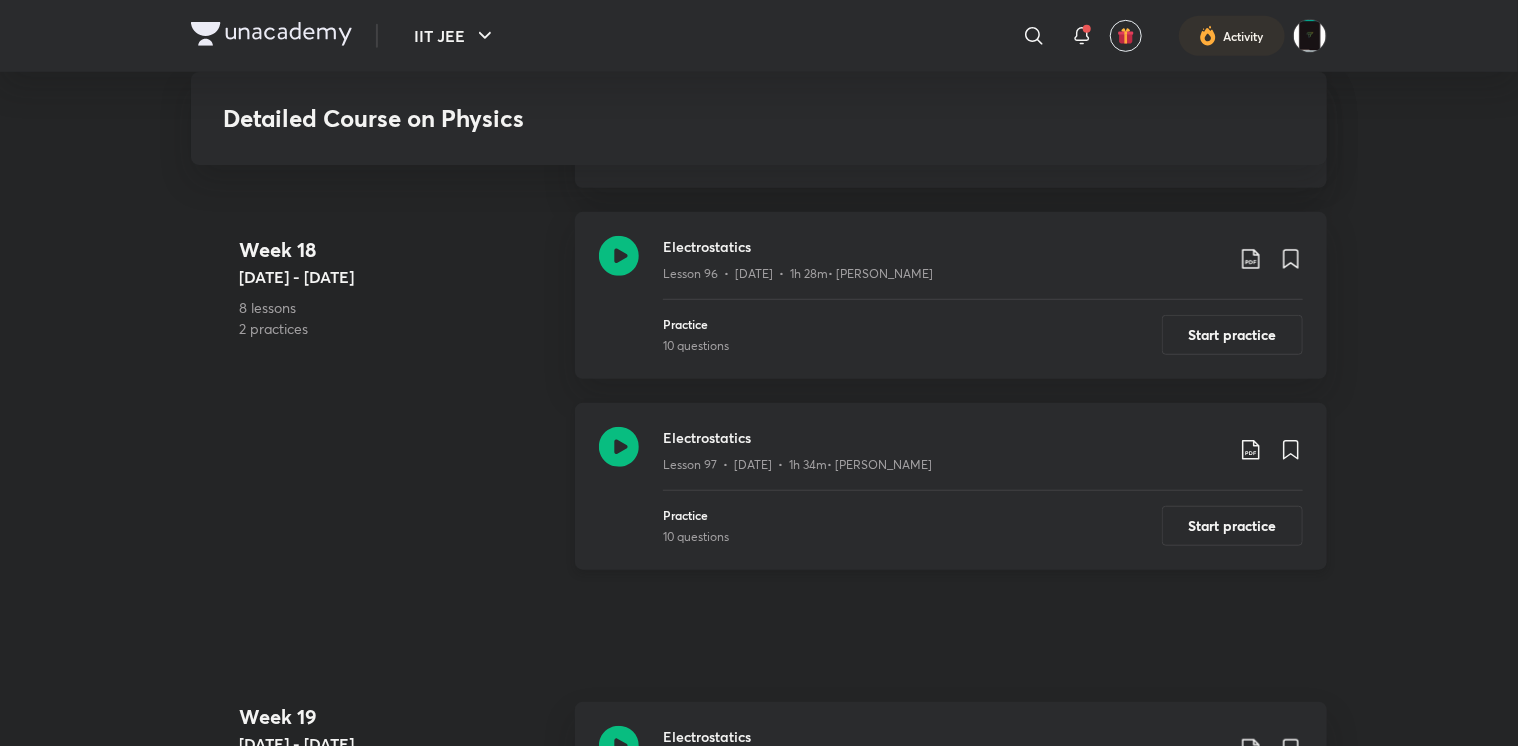 click 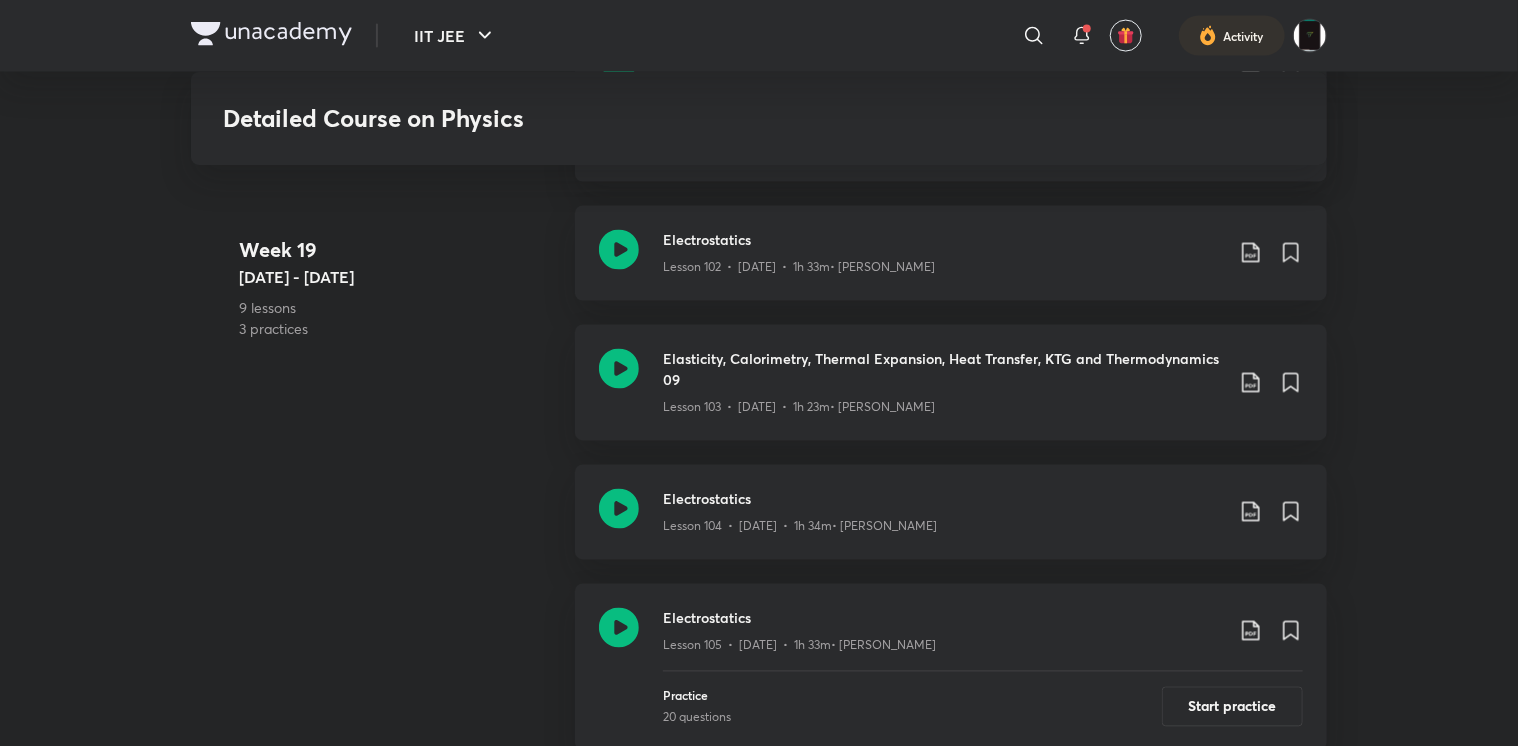 scroll, scrollTop: 16951, scrollLeft: 0, axis: vertical 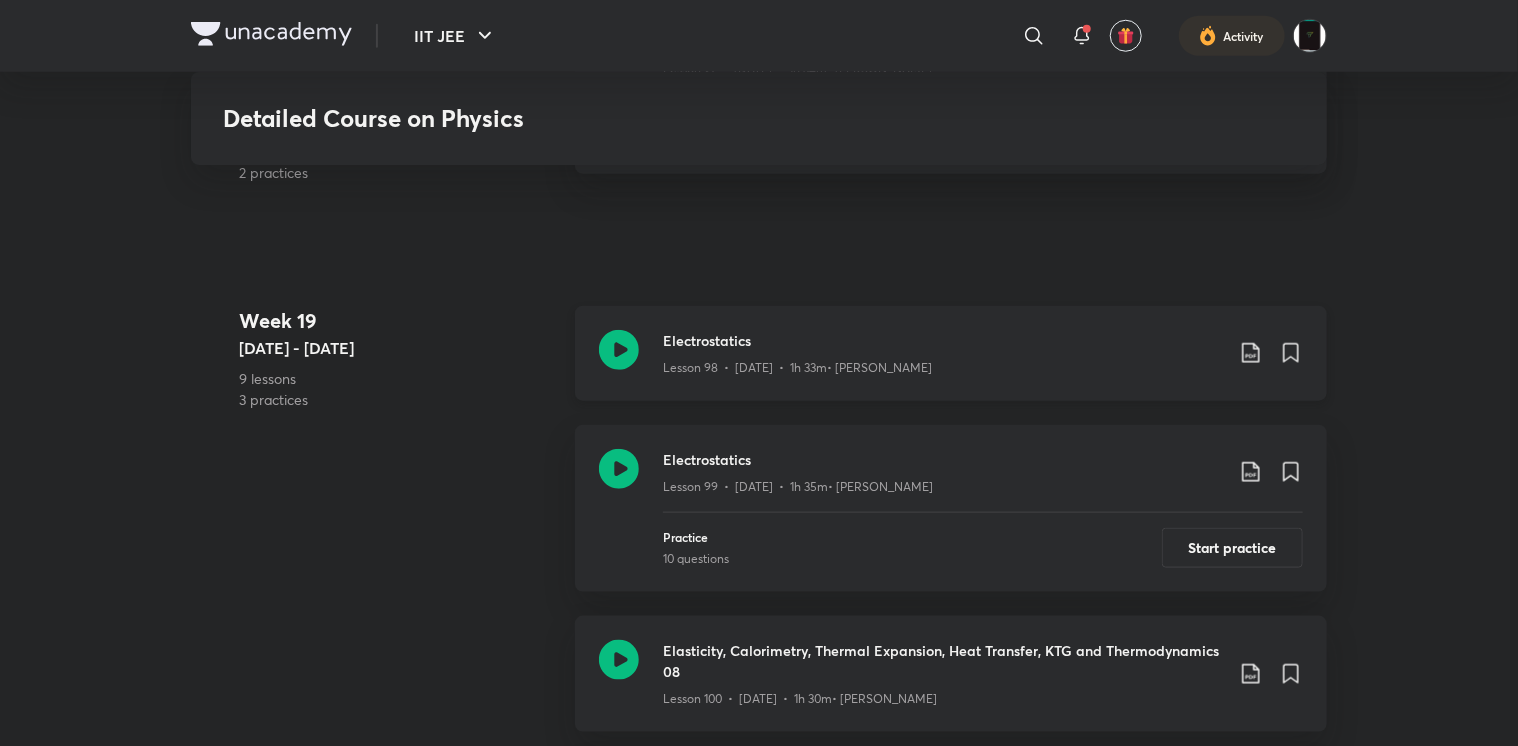 click 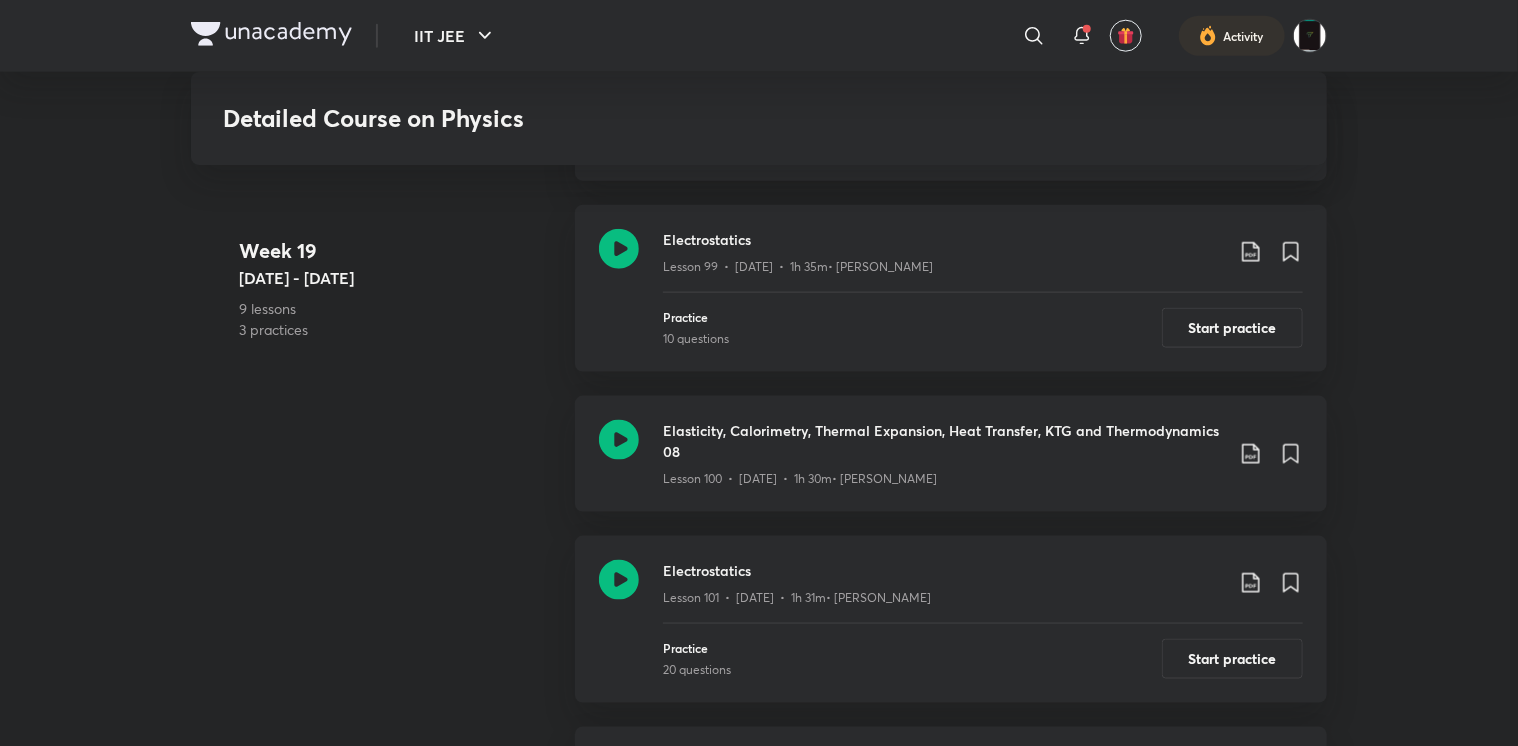 scroll, scrollTop: 16383, scrollLeft: 0, axis: vertical 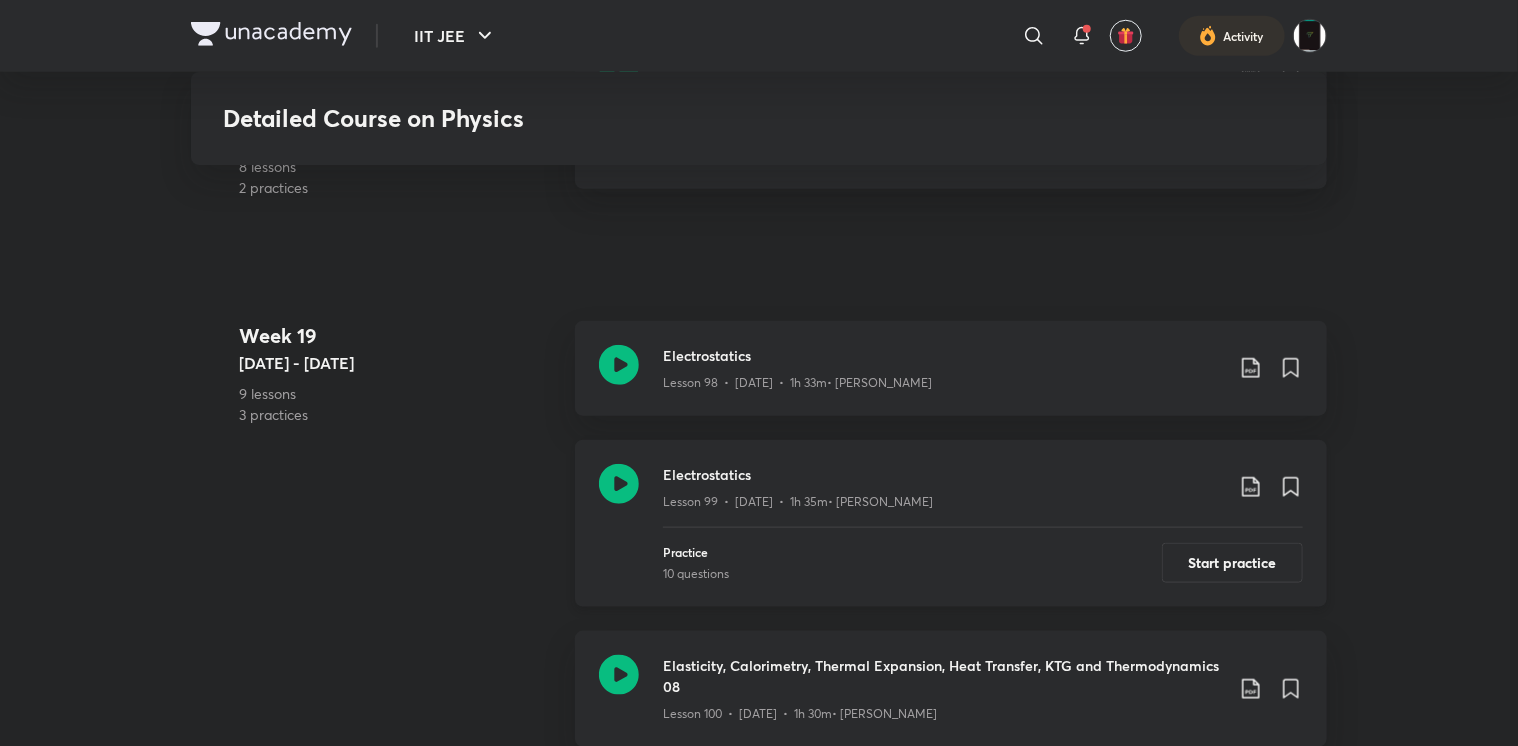 click 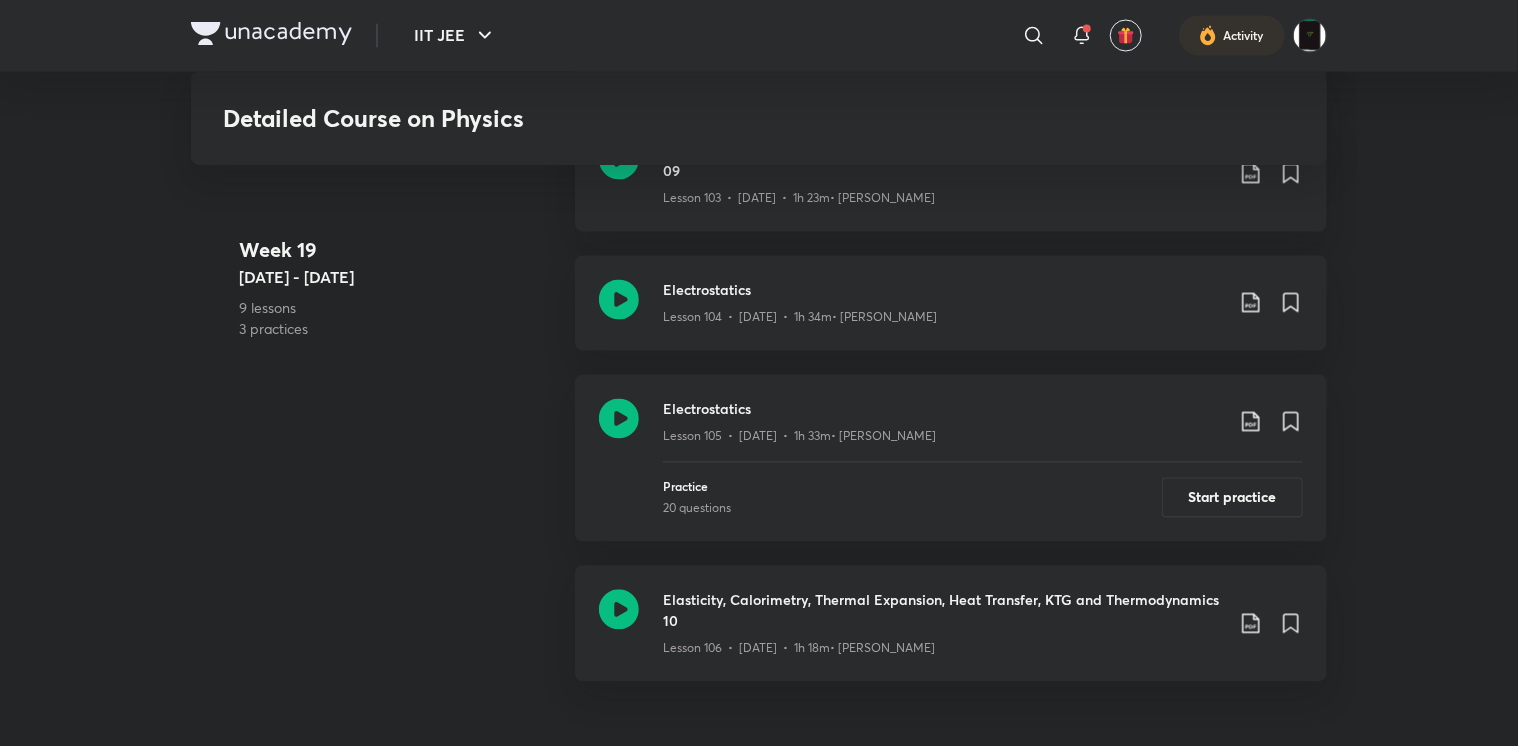 scroll, scrollTop: 17091, scrollLeft: 0, axis: vertical 